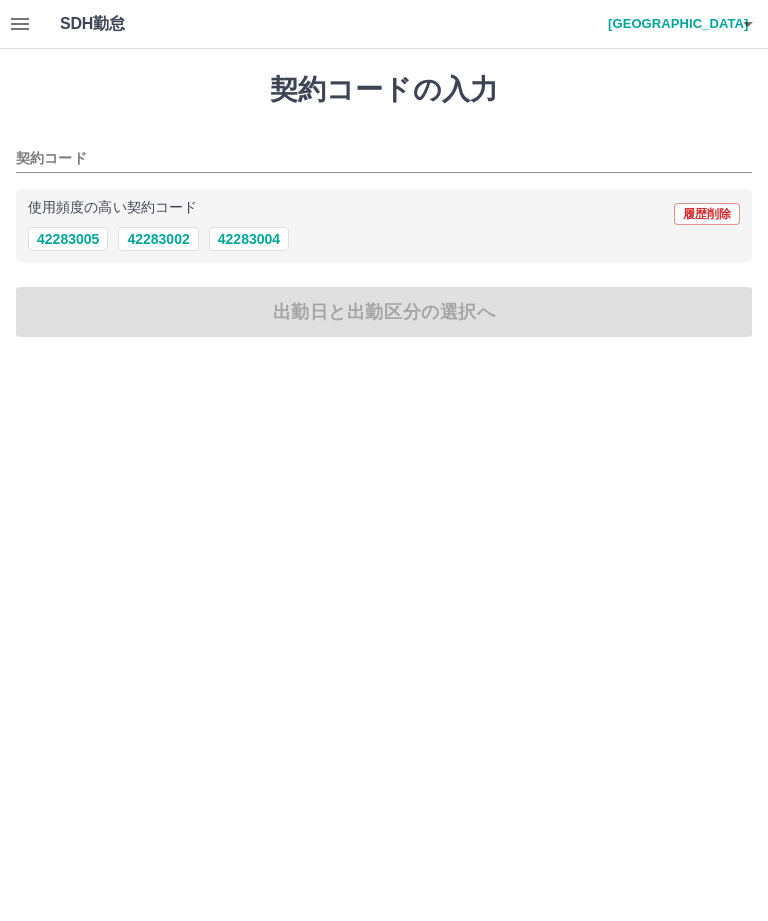 scroll, scrollTop: 0, scrollLeft: 0, axis: both 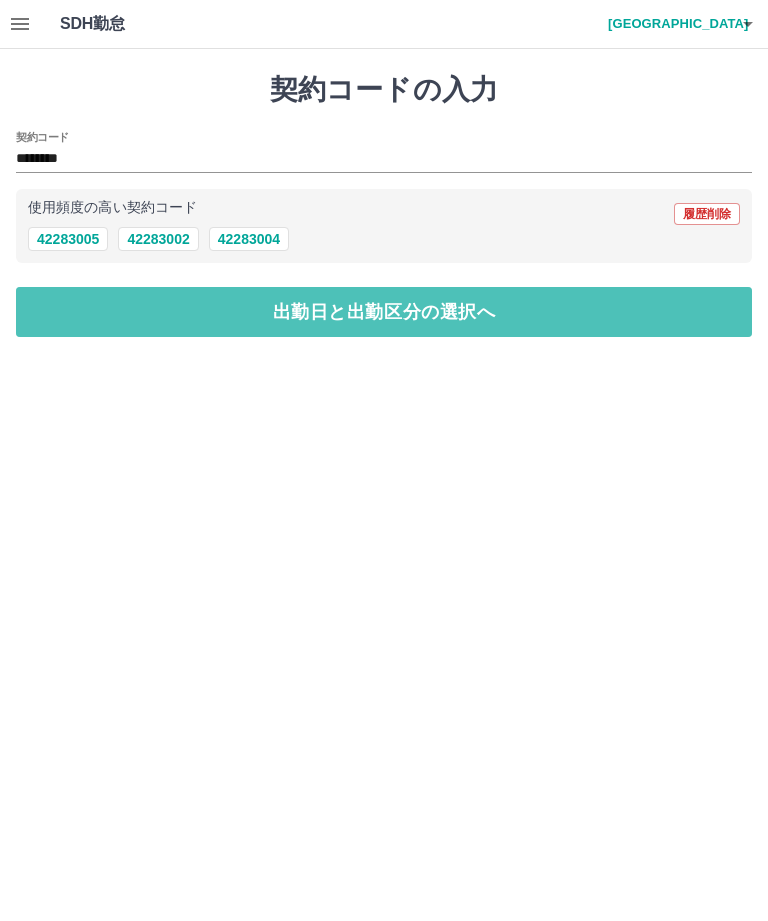 click on "出勤日と出勤区分の選択へ" at bounding box center [384, 312] 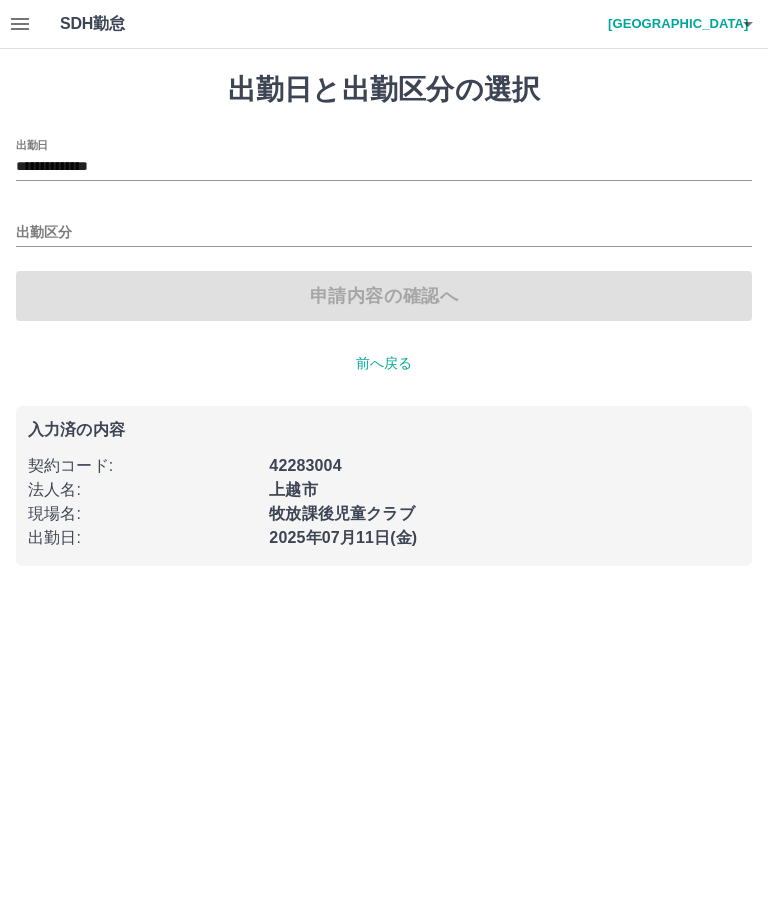click on "出勤区分" at bounding box center [384, 233] 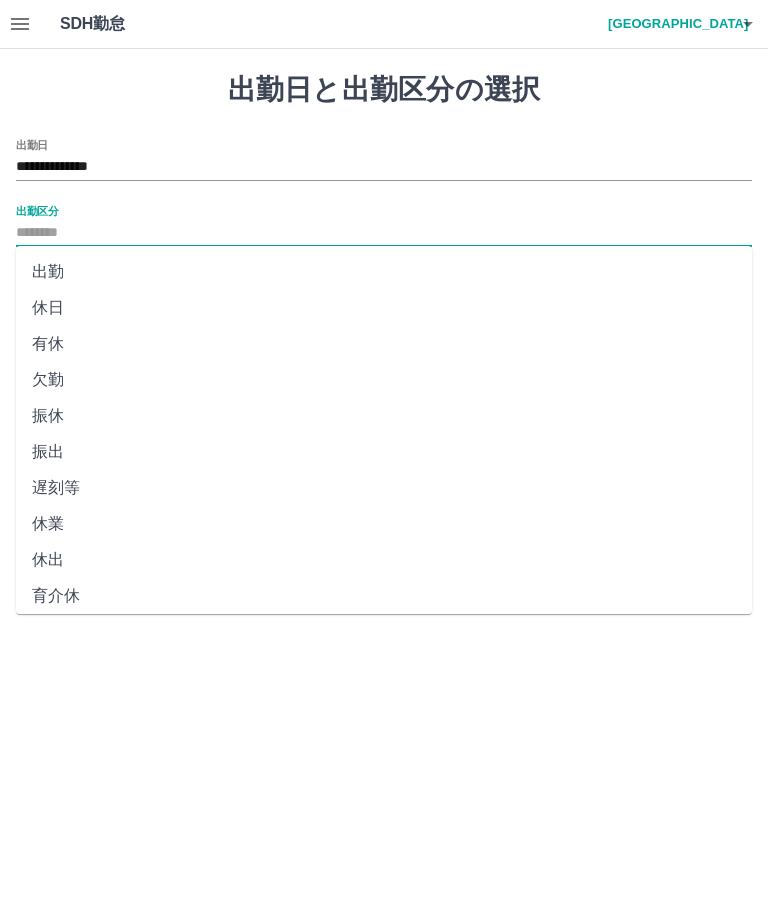 click on "出勤" at bounding box center (384, 272) 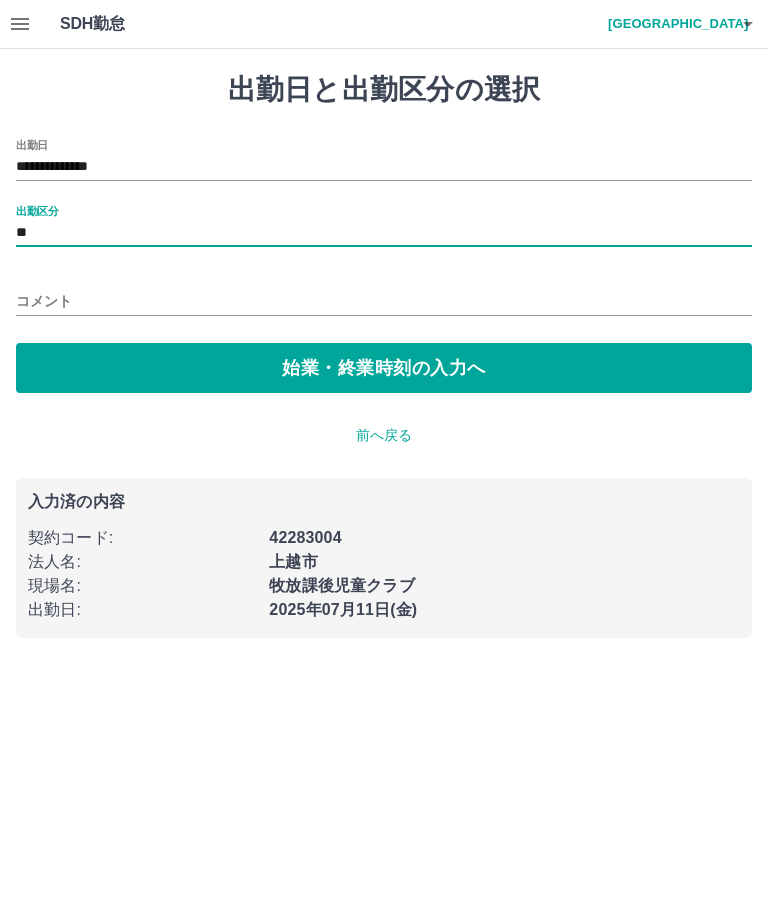 type on "**" 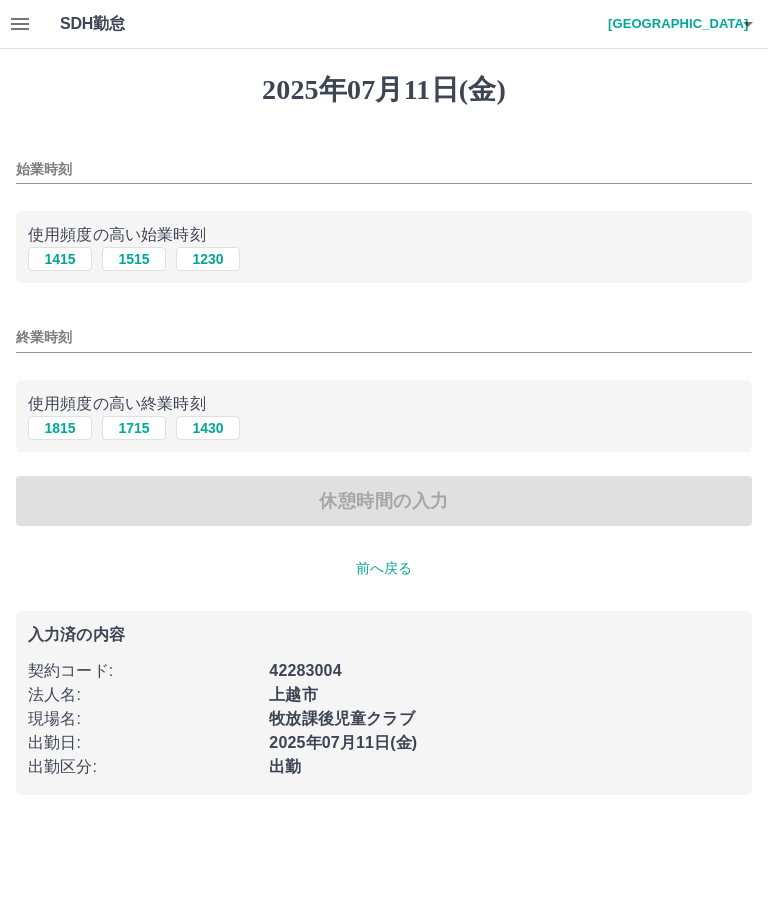 click on "1515" at bounding box center (134, 259) 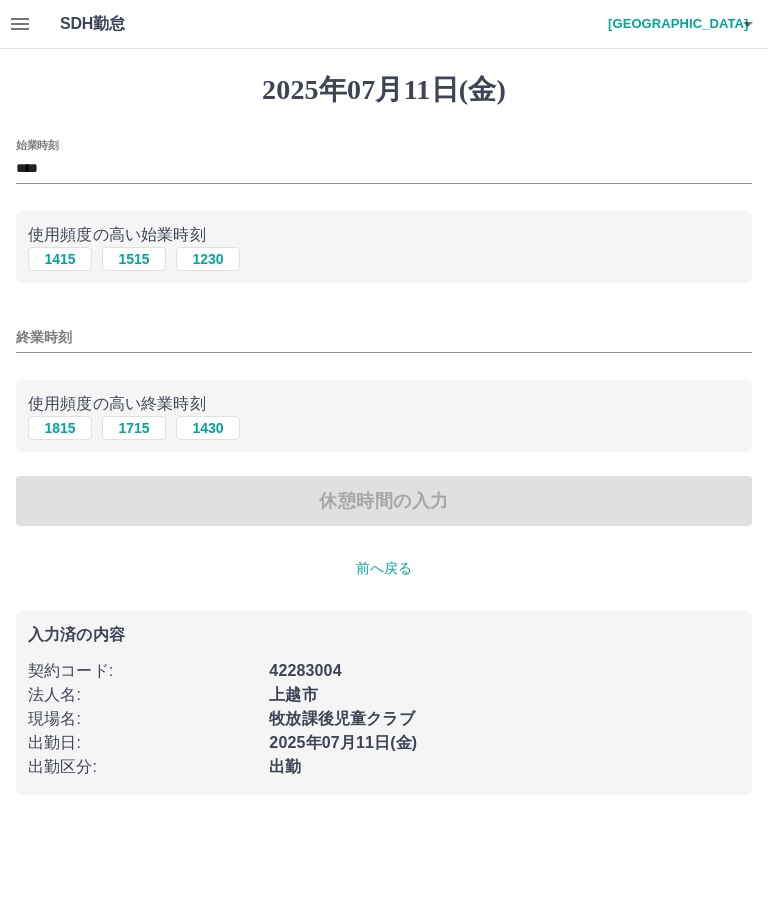 click on "1815" at bounding box center [60, 428] 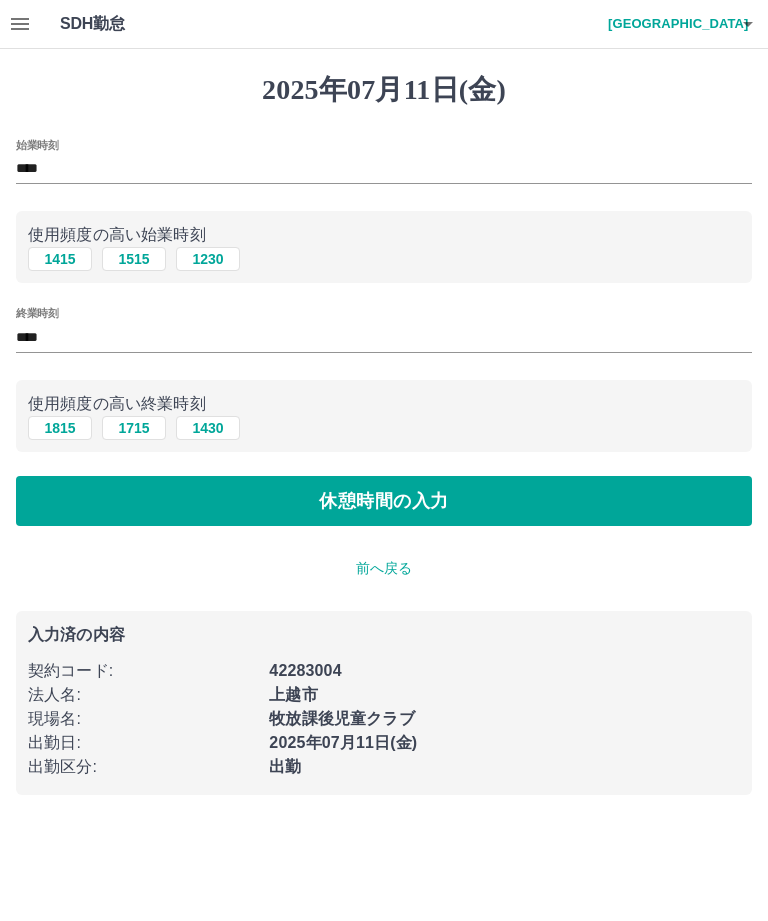 click on "休憩時間の入力" at bounding box center [384, 501] 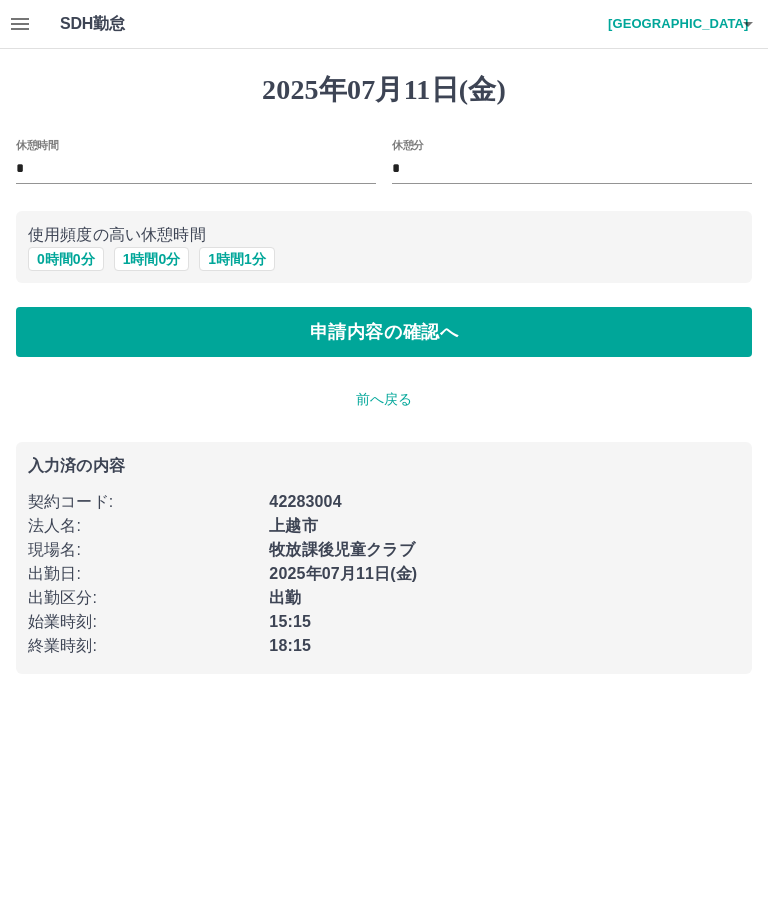 click on "申請内容の確認へ" at bounding box center (384, 332) 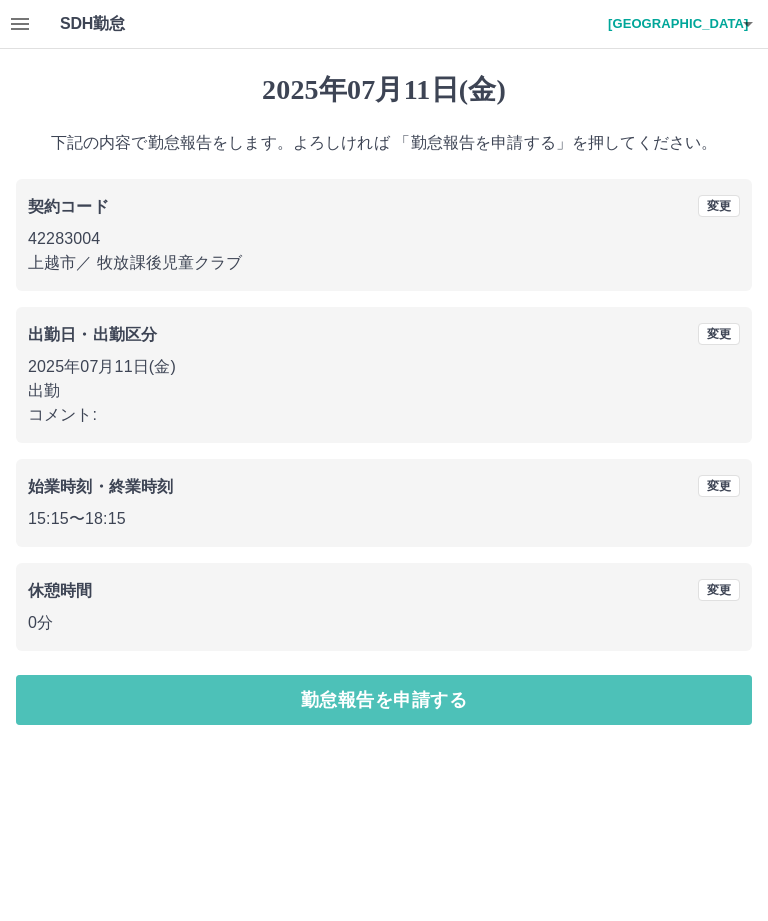 click on "勤怠報告を申請する" at bounding box center [384, 700] 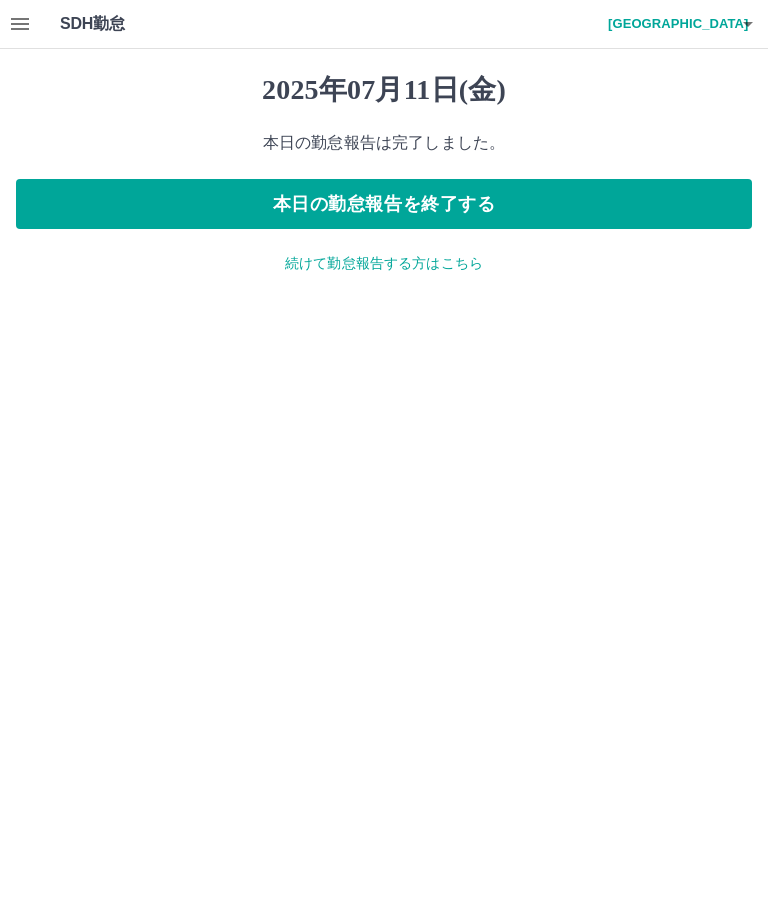 click at bounding box center (748, 24) 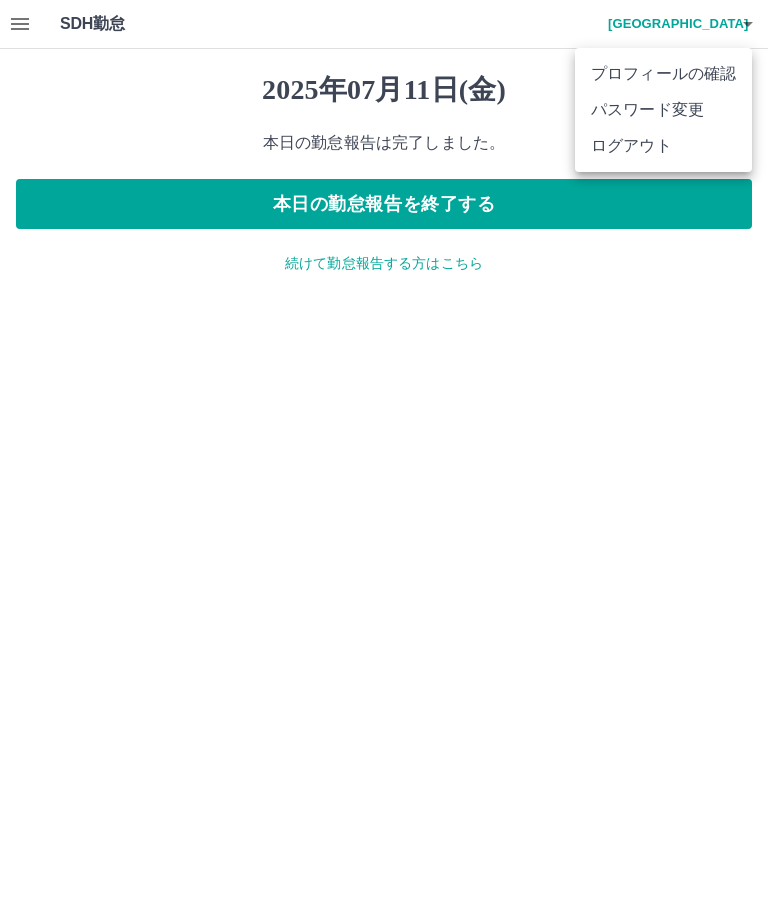 click on "ログアウト" at bounding box center (663, 146) 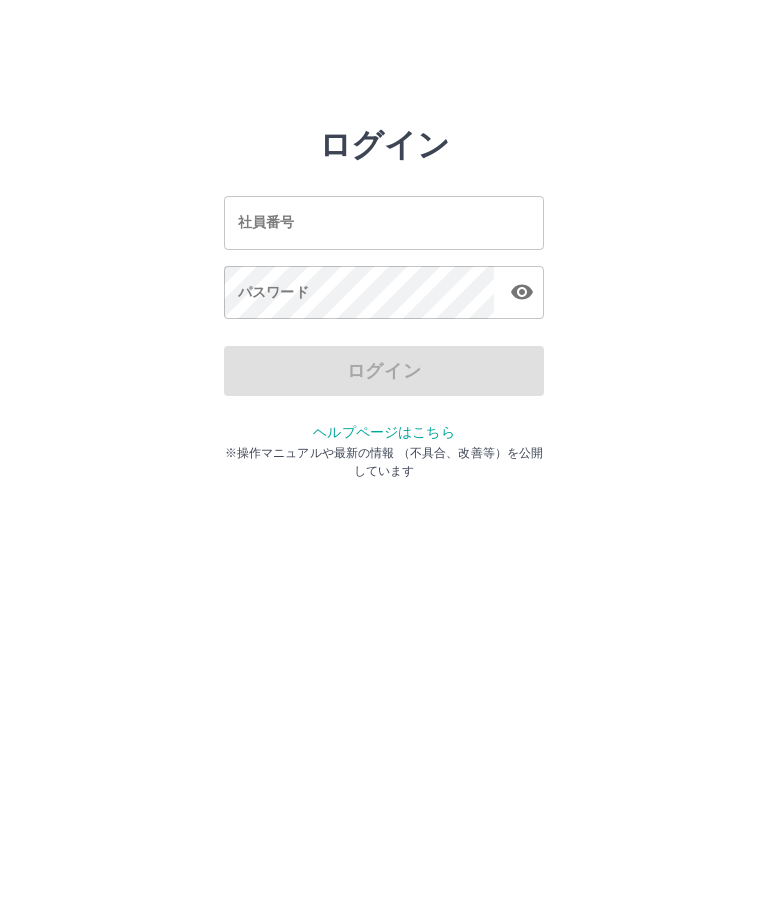 scroll, scrollTop: 0, scrollLeft: 0, axis: both 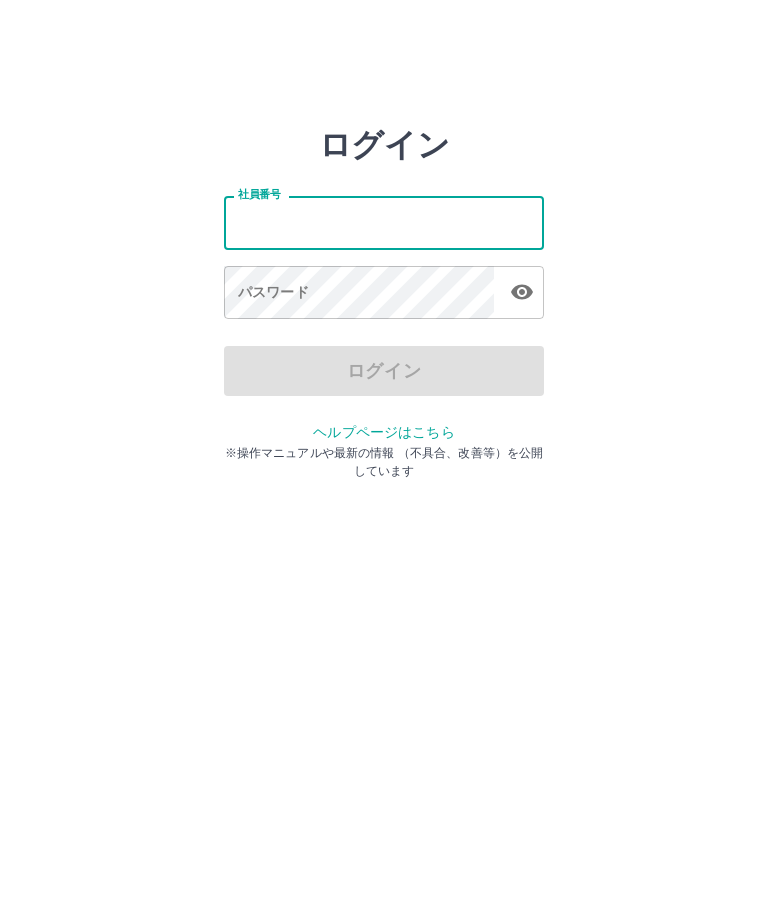 type on "*******" 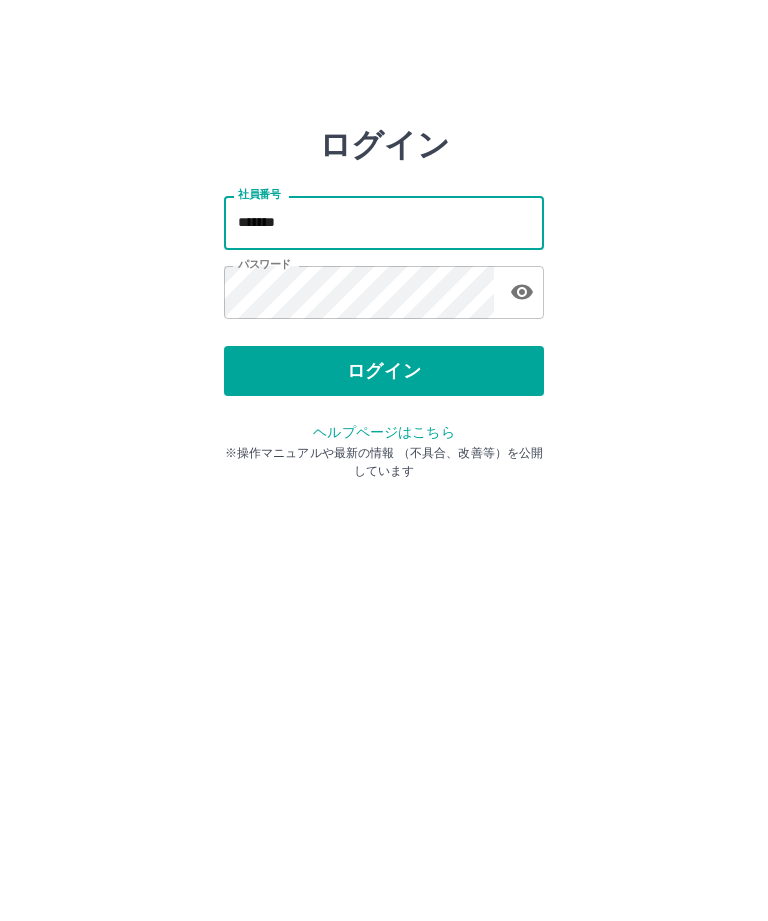 click on "ログイン" at bounding box center [384, 371] 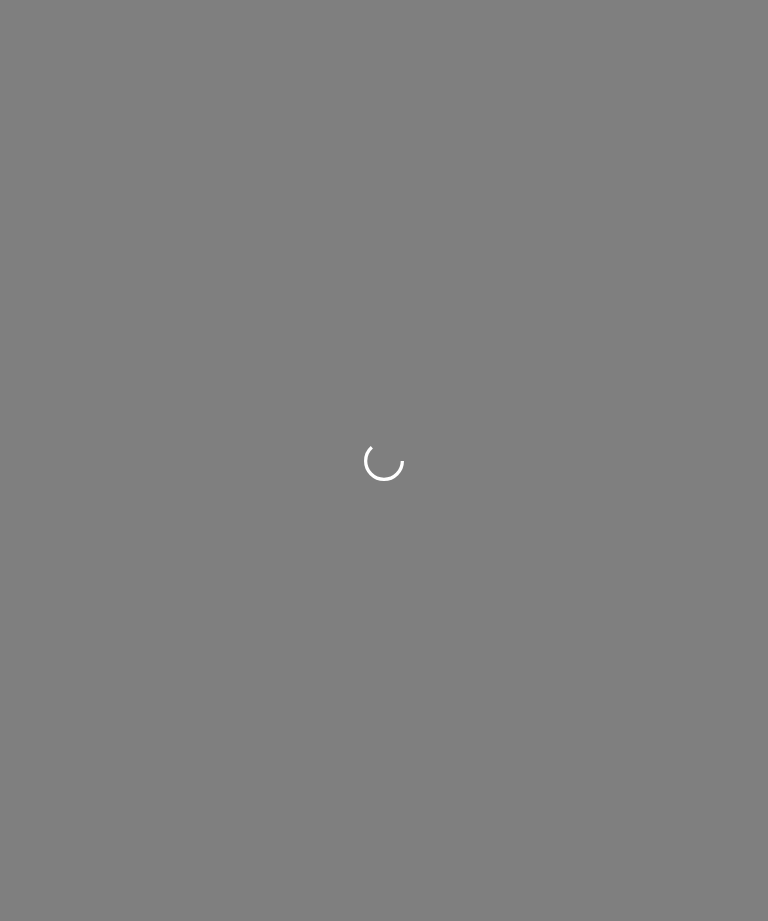 scroll, scrollTop: 0, scrollLeft: 0, axis: both 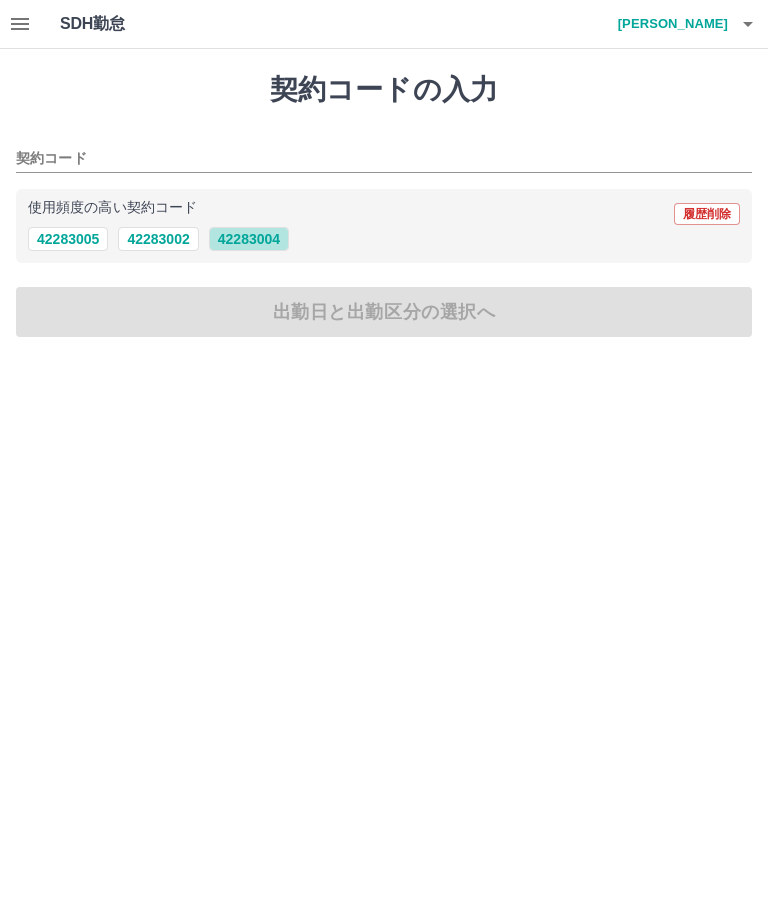 click on "42283004" at bounding box center [249, 239] 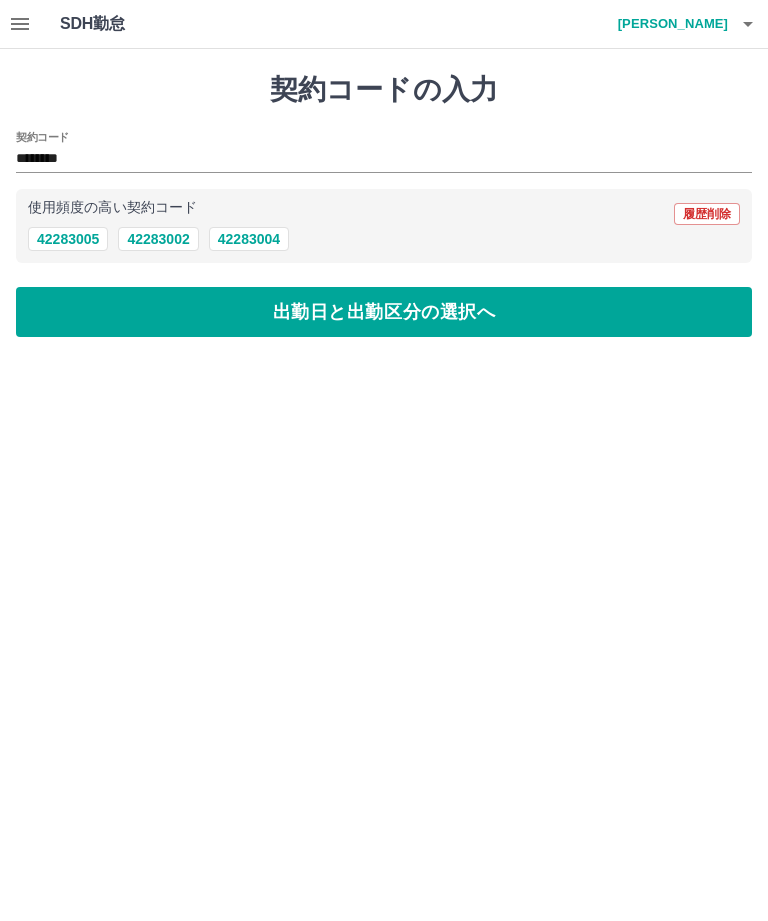 click on "出勤日と出勤区分の選択へ" at bounding box center [384, 312] 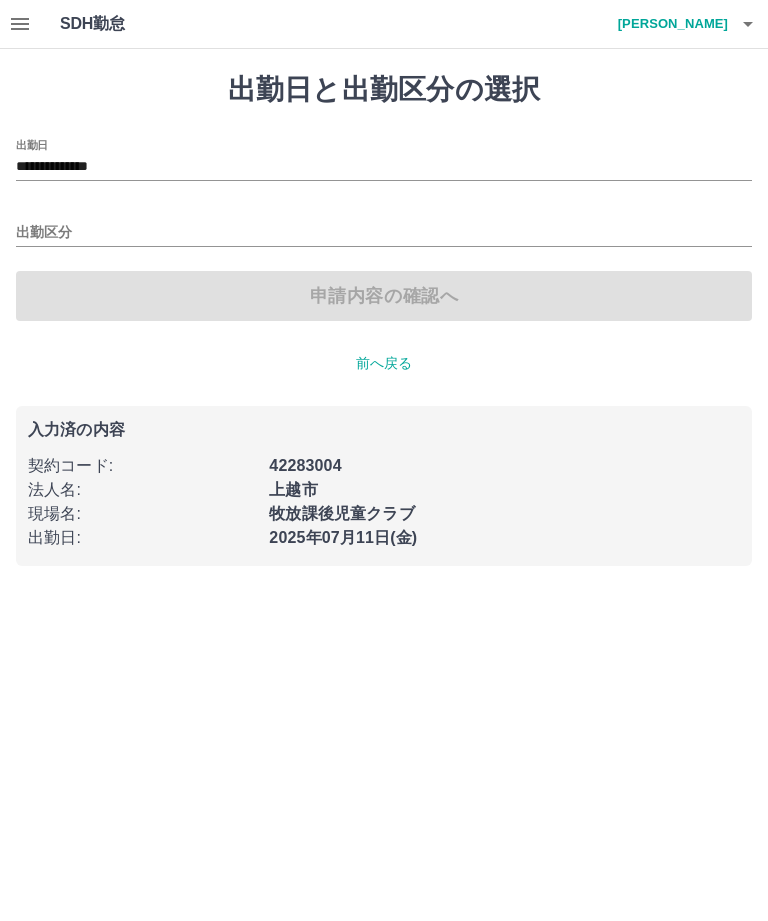 click on "出勤区分" at bounding box center (384, 233) 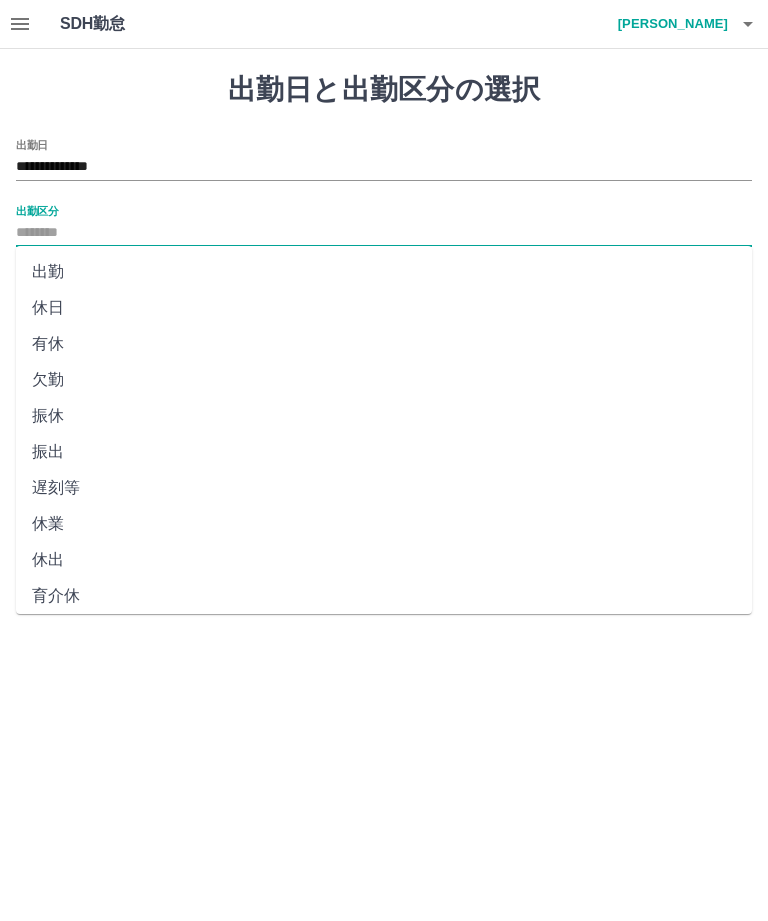 click on "出勤" at bounding box center [384, 272] 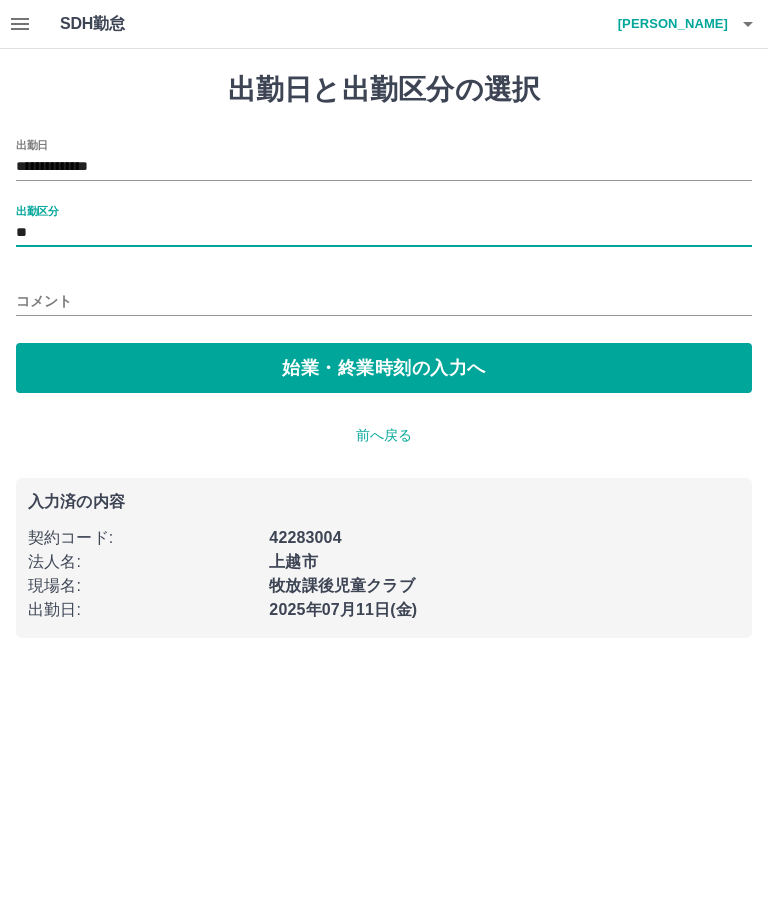 click on "始業・終業時刻の入力へ" at bounding box center [384, 368] 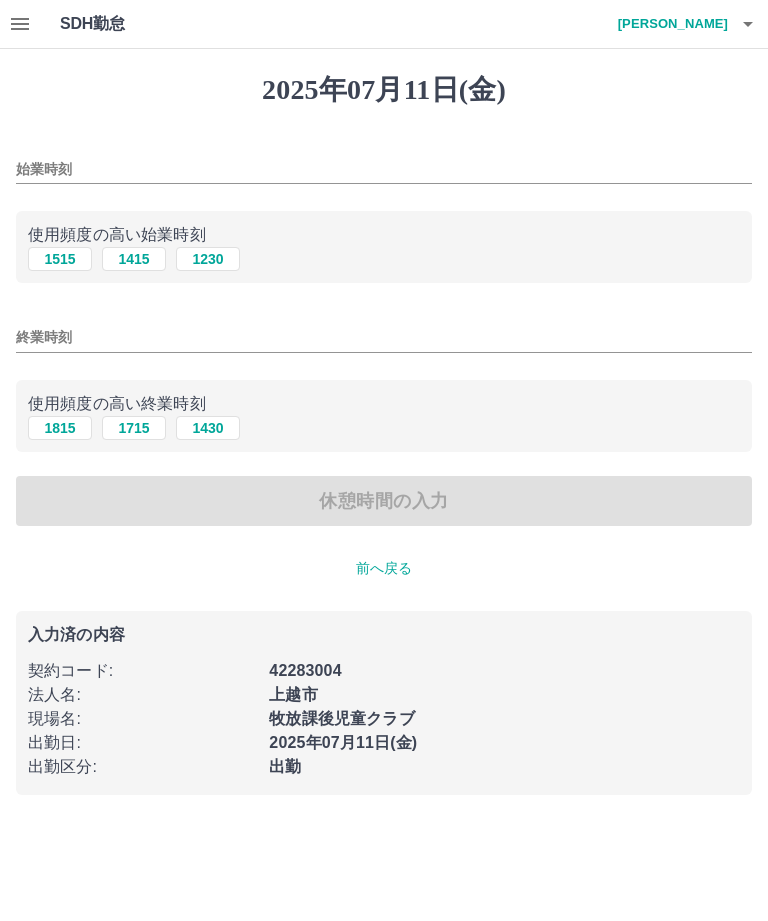 click on "1415" at bounding box center (134, 259) 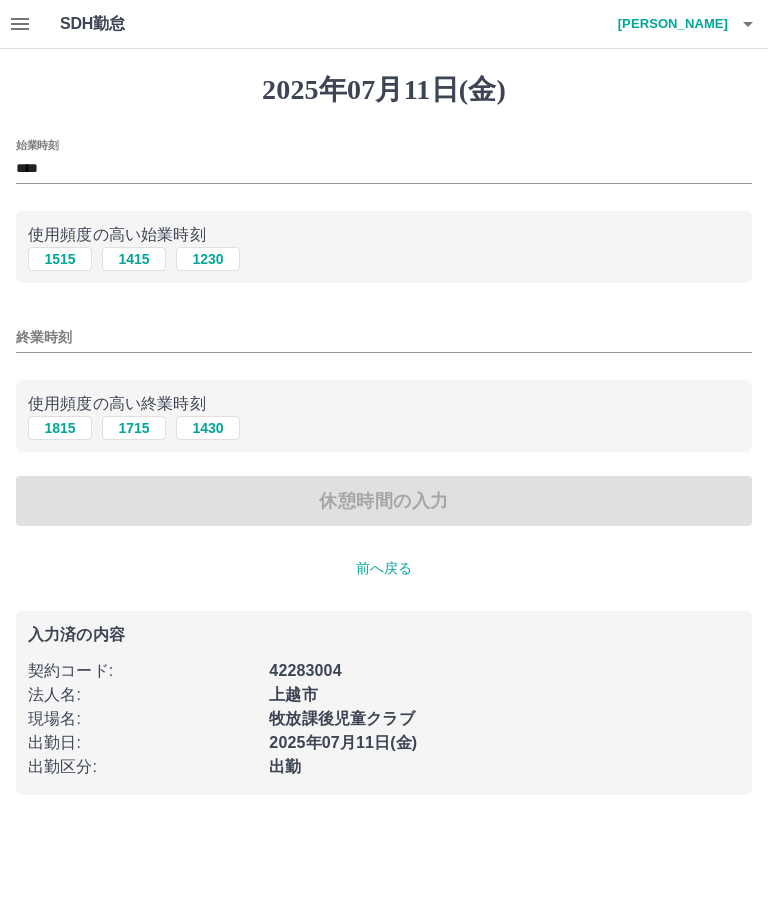 click on "終業時刻" at bounding box center [384, 337] 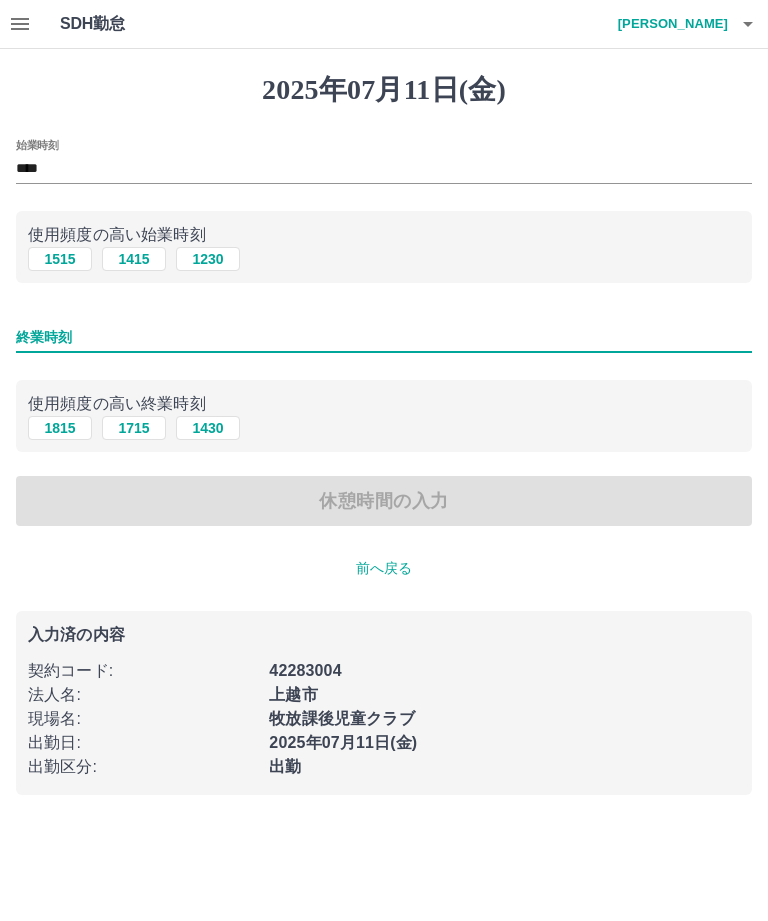 click on "1815" at bounding box center [60, 428] 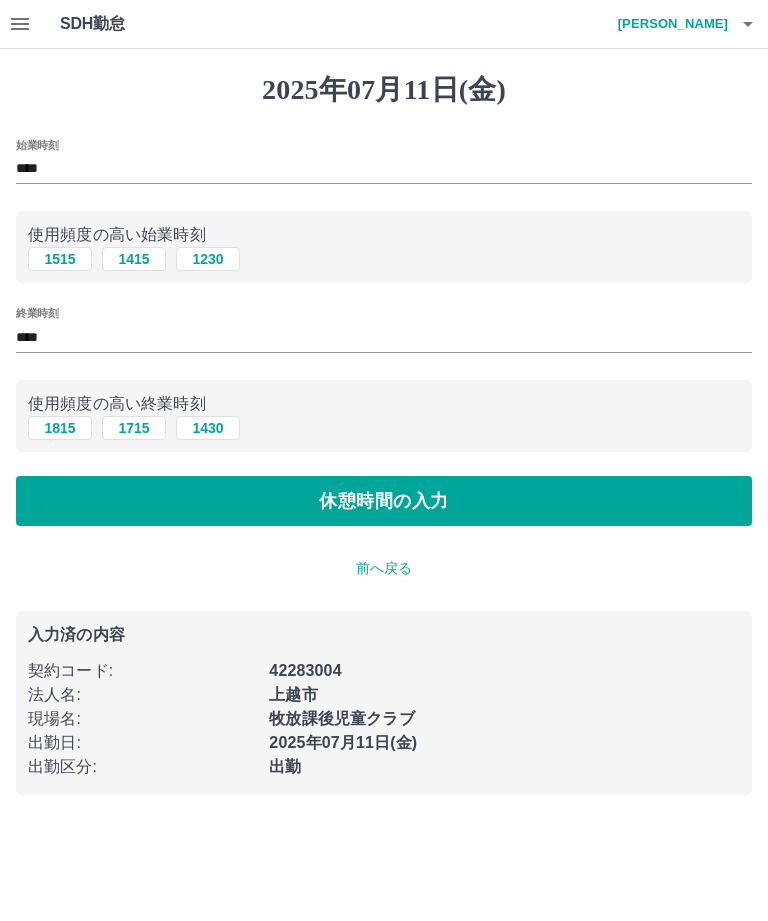 click on "休憩時間の入力" at bounding box center (384, 501) 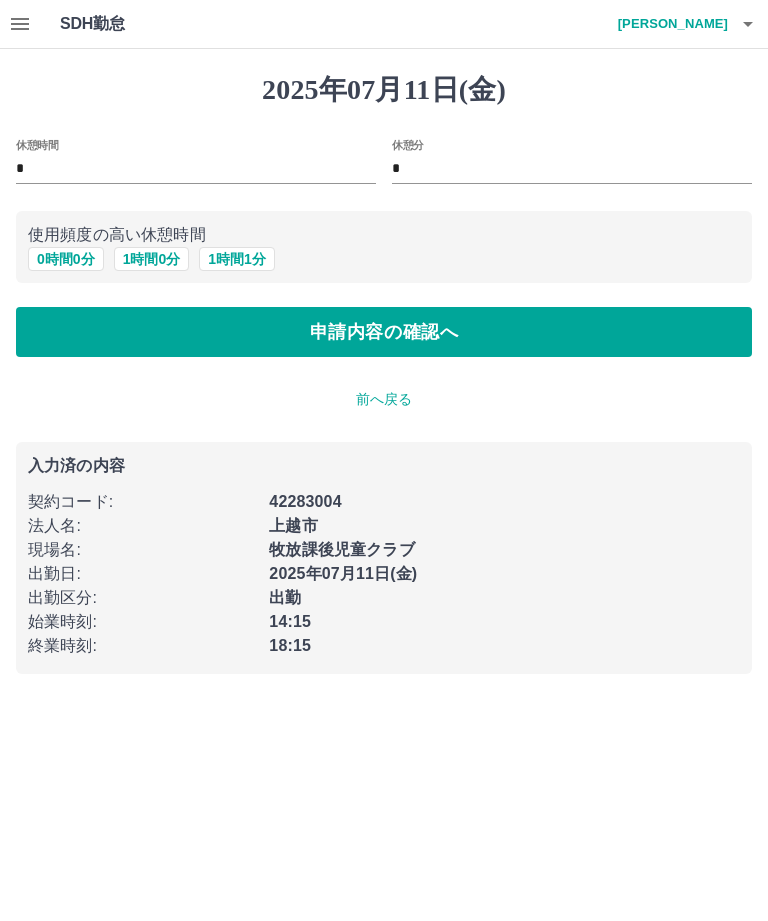 click on "申請内容の確認へ" at bounding box center [384, 332] 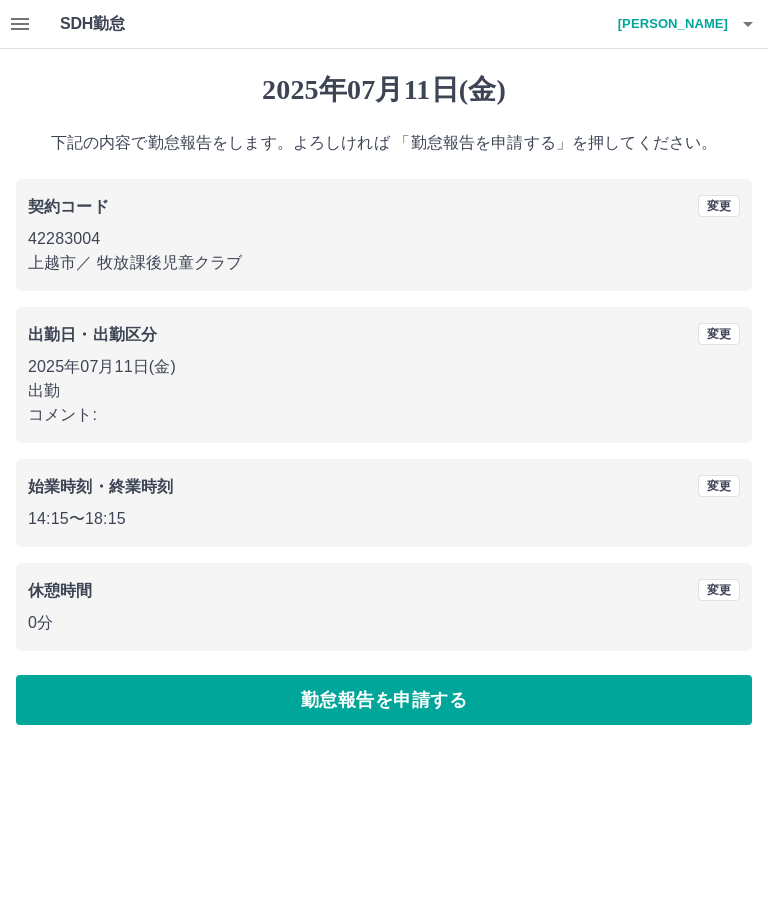 click on "勤怠報告を申請する" at bounding box center (384, 700) 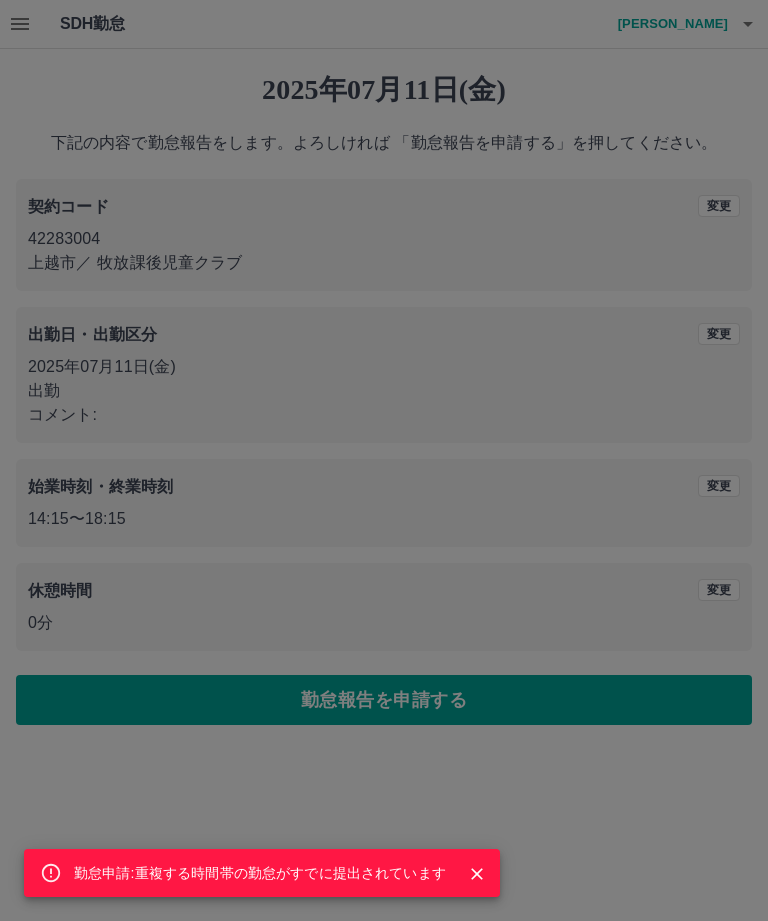 click 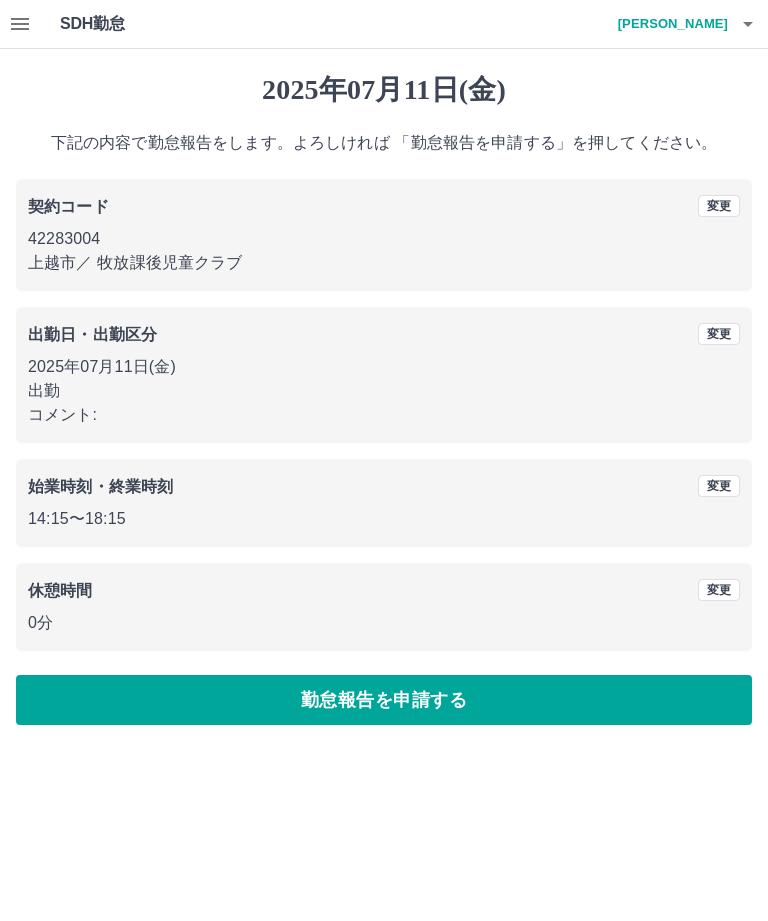 click on "変更" at bounding box center [719, 486] 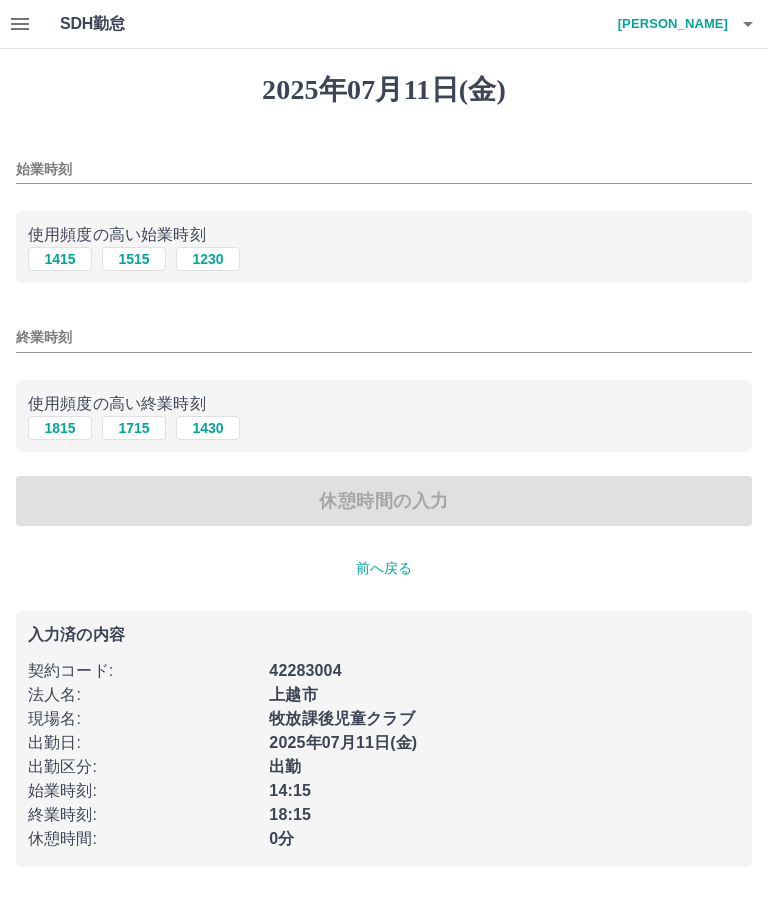 type on "****" 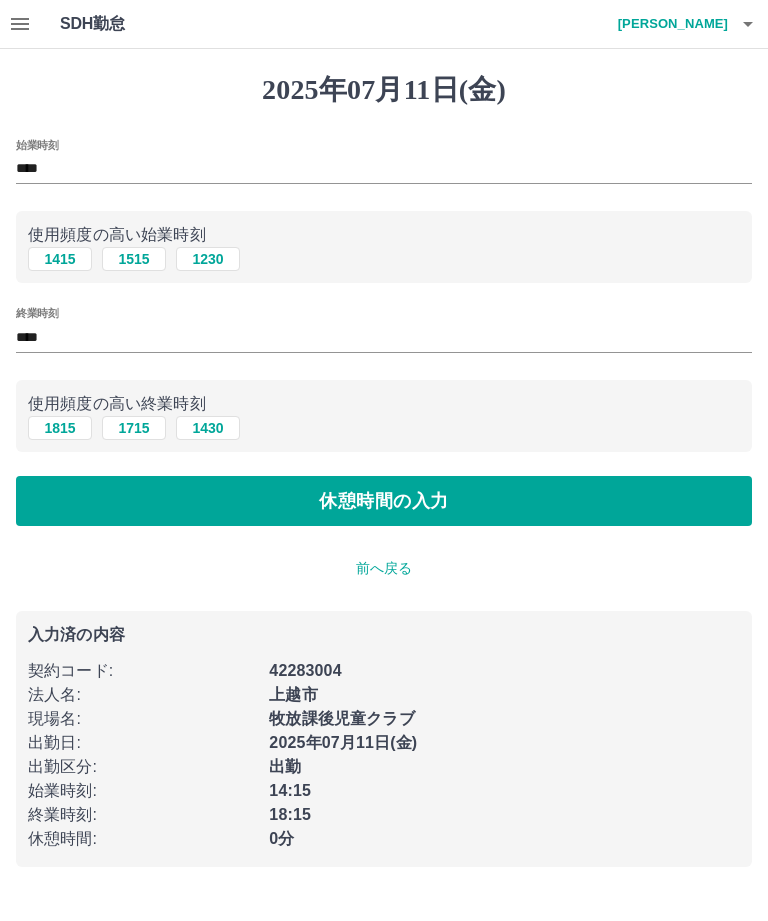 click on "前へ戻る" at bounding box center (384, 568) 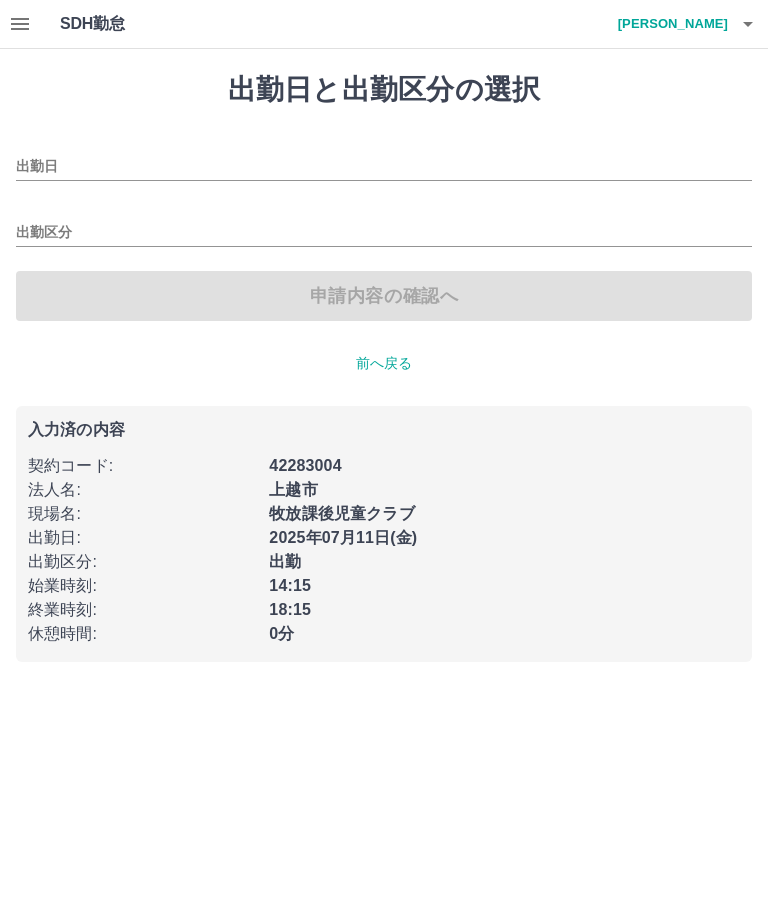 type on "**********" 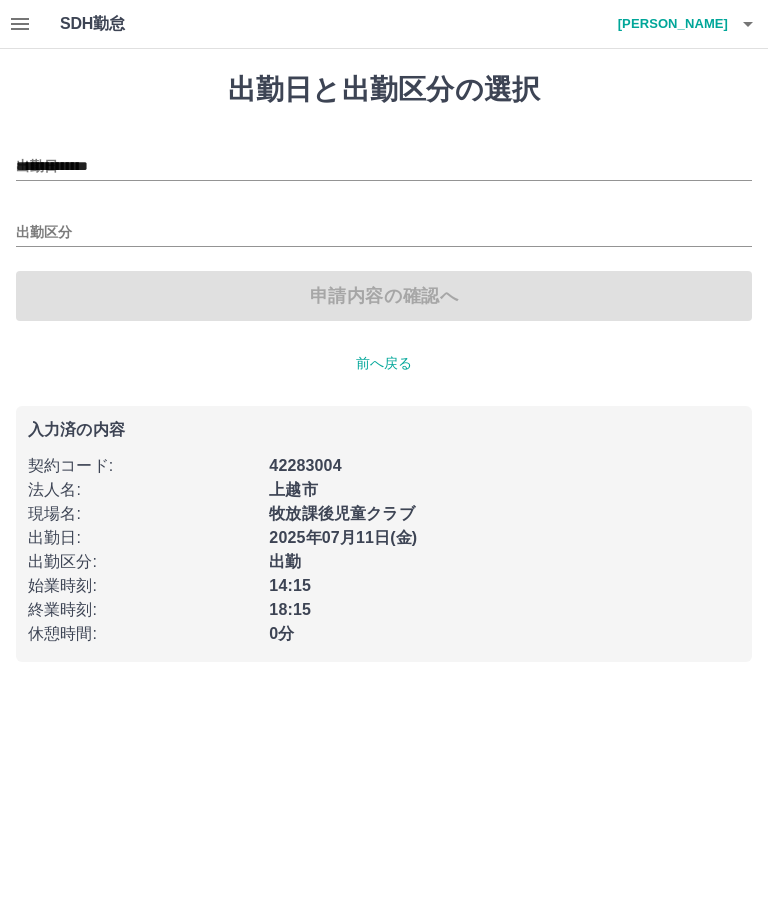 type on "**" 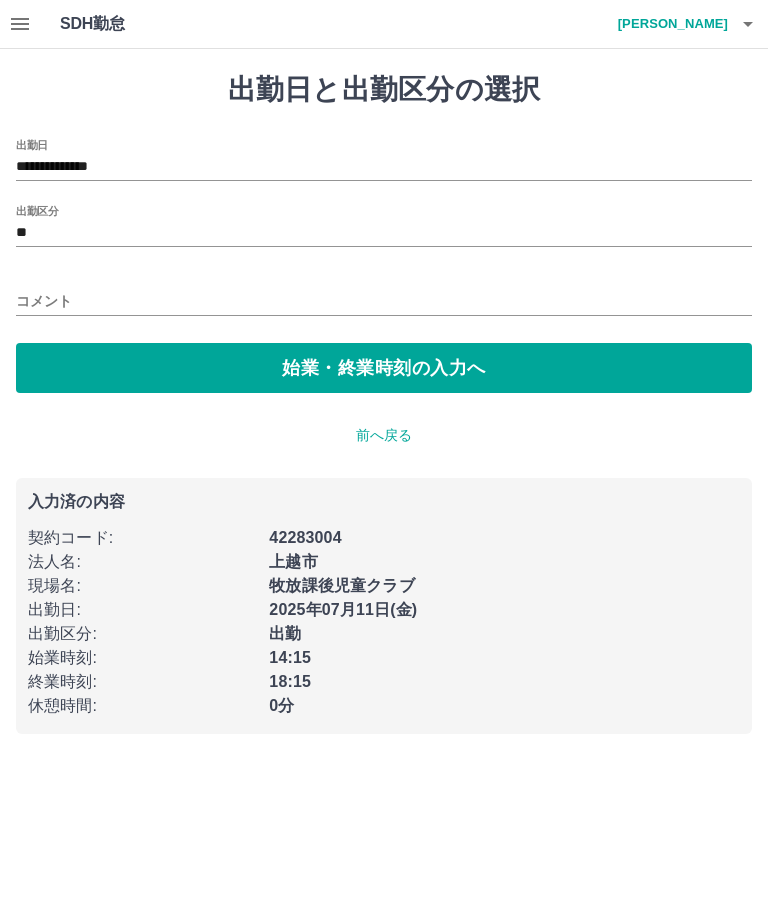 click on "始業・終業時刻の入力へ" at bounding box center [384, 368] 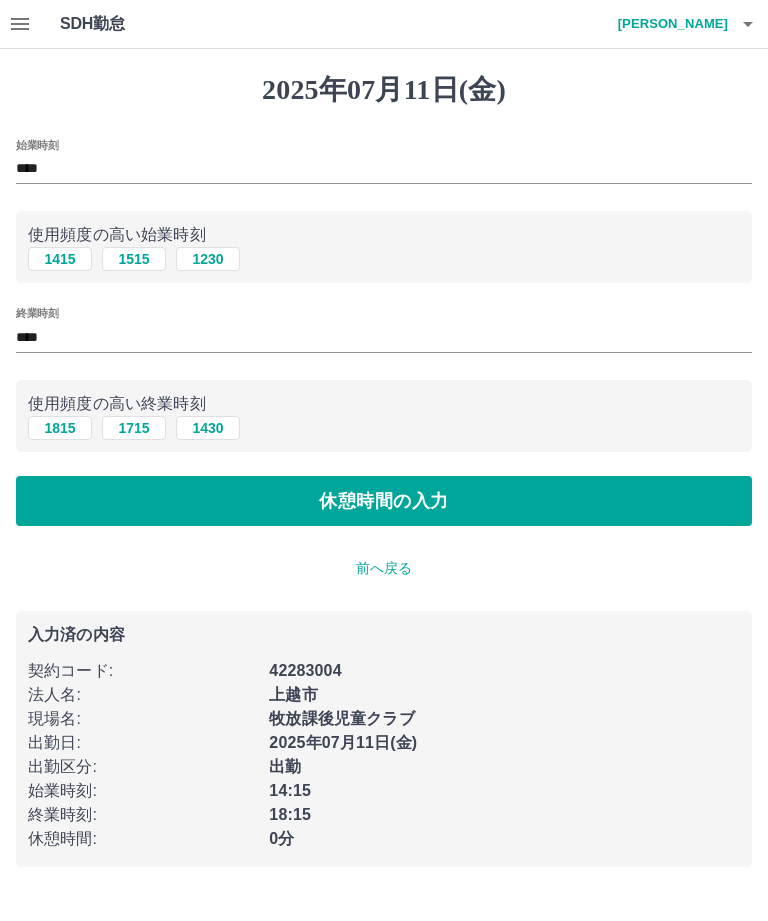 click on "1415" at bounding box center (60, 259) 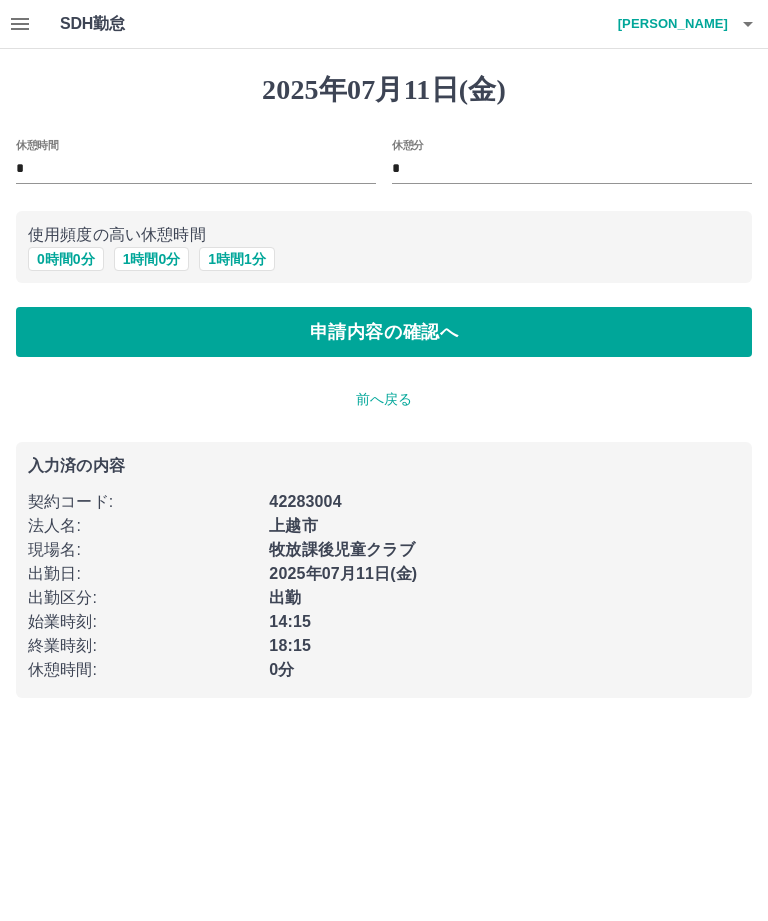 click on "申請内容の確認へ" at bounding box center (384, 332) 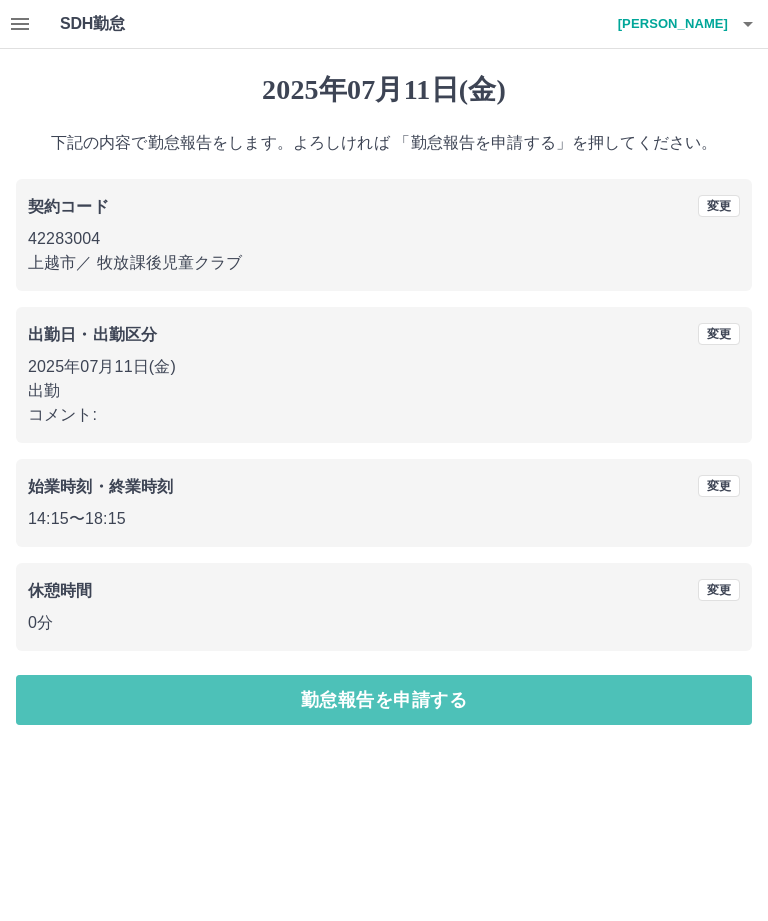 click on "勤怠報告を申請する" at bounding box center (384, 700) 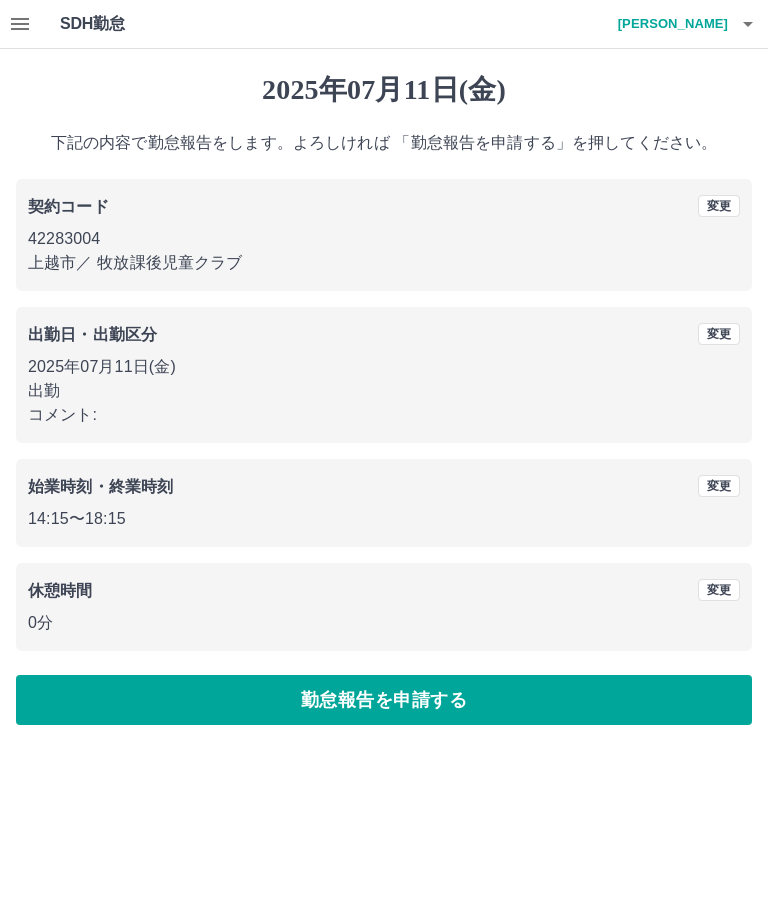 click on "勤怠報告を申請する" at bounding box center (384, 700) 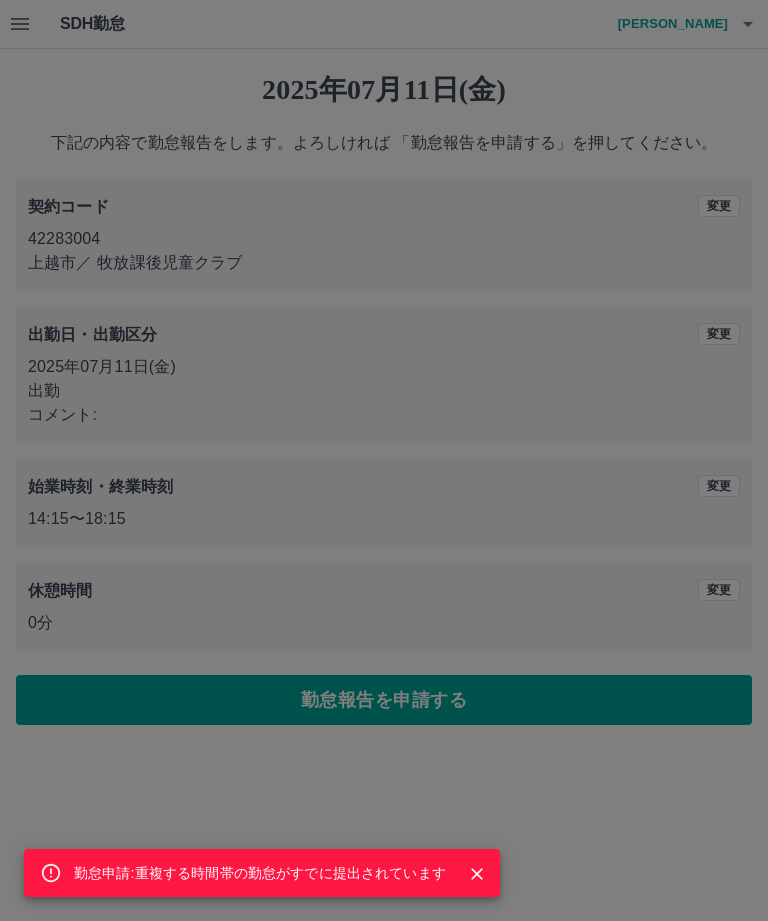 click 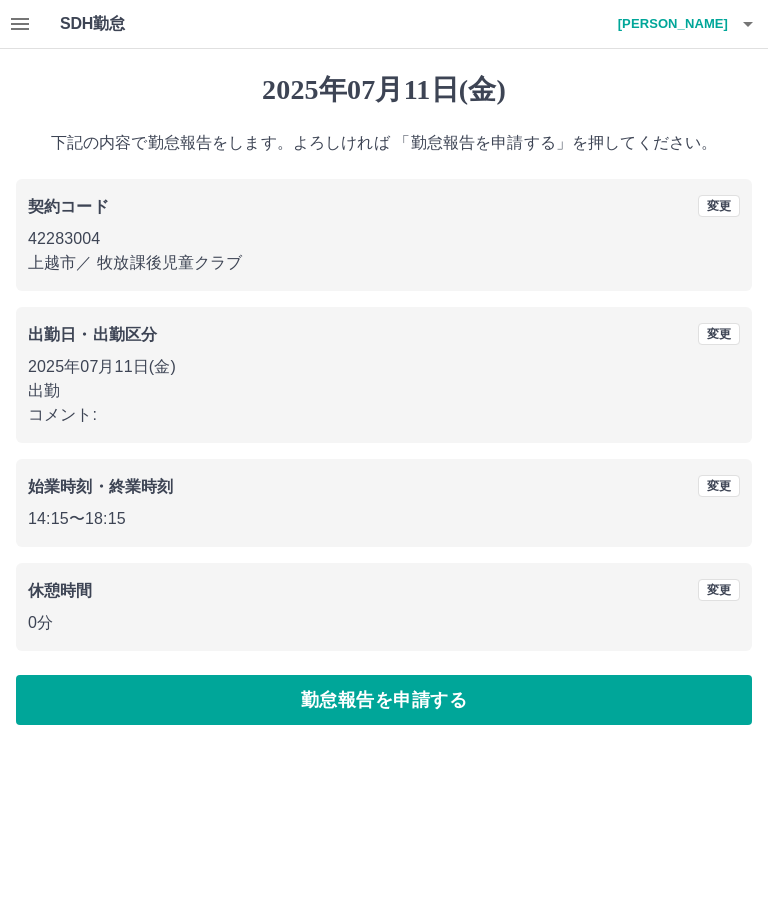 click on "勤怠報告を申請する" at bounding box center (384, 700) 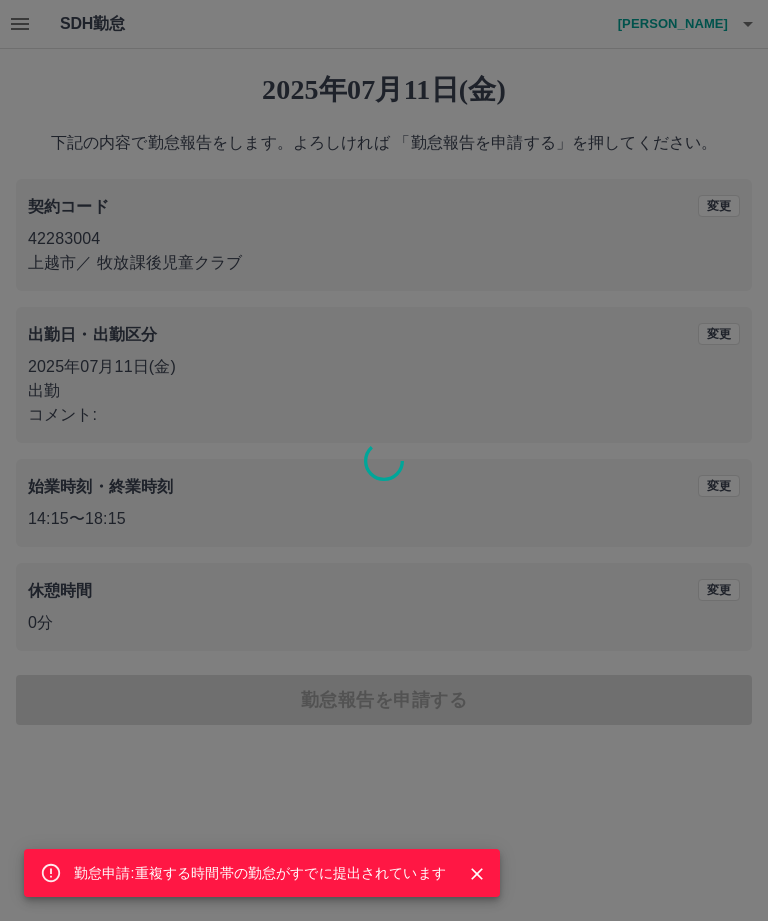 click on "勤怠申請:重複する時間帯の勤怠がすでに提出されています" at bounding box center (384, 460) 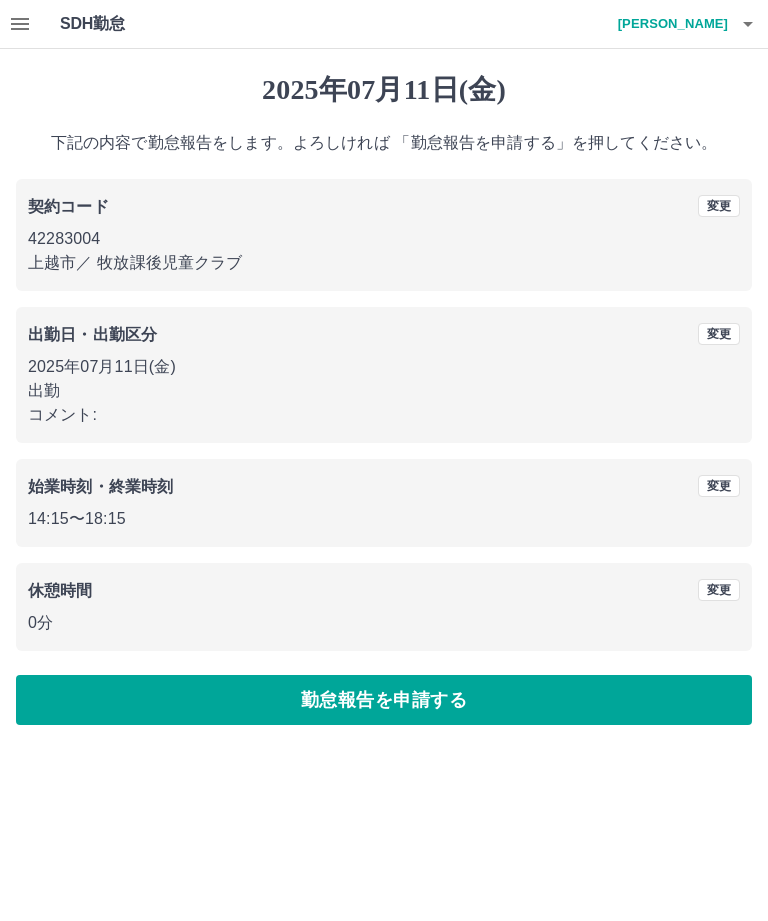 click on "SDH勤怠 内山　和市 勤怠申請:重複する時間帯の勤怠がすでに提出されています 2025年07月11日(金) 下記の内容で勤怠報告をします。よろしければ 「勤怠報告を申請する」を押してください。 契約コード 変更 42283004 上越市  ／   牧放課後児童クラブ 出勤日・出勤区分 変更 2025年07月11日(金) 出勤 コメント:  始業時刻・終業時刻 変更 14:15 〜 18:15 休憩時間 変更 0分 勤怠報告を申請する SDH勤怠" at bounding box center (384, 374) 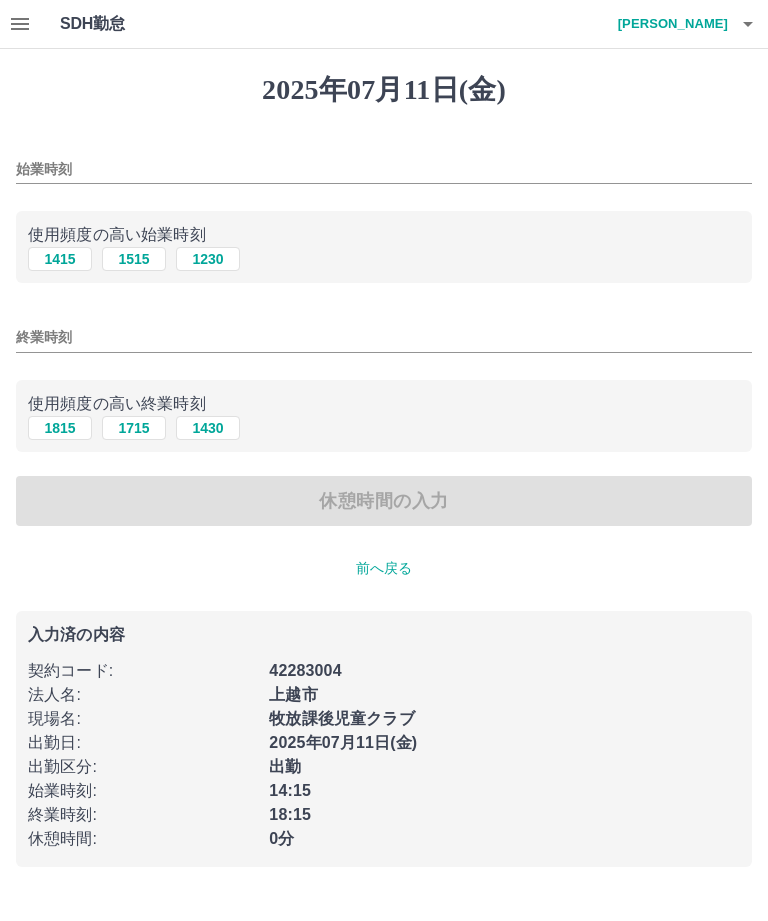 type on "****" 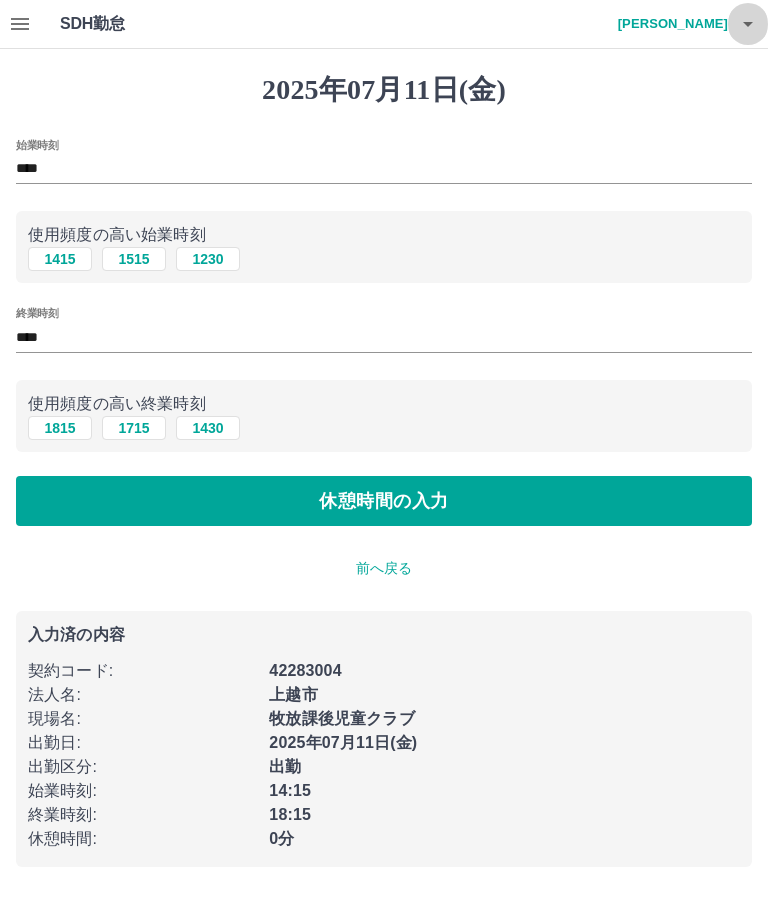 click at bounding box center (748, 24) 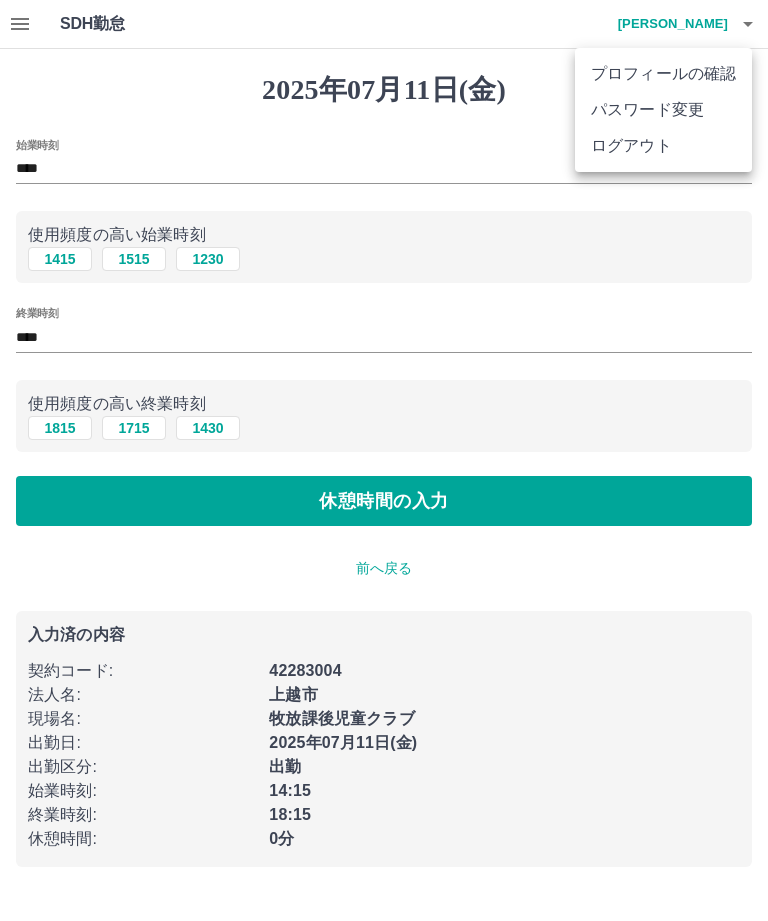 click on "ログアウト" at bounding box center (663, 146) 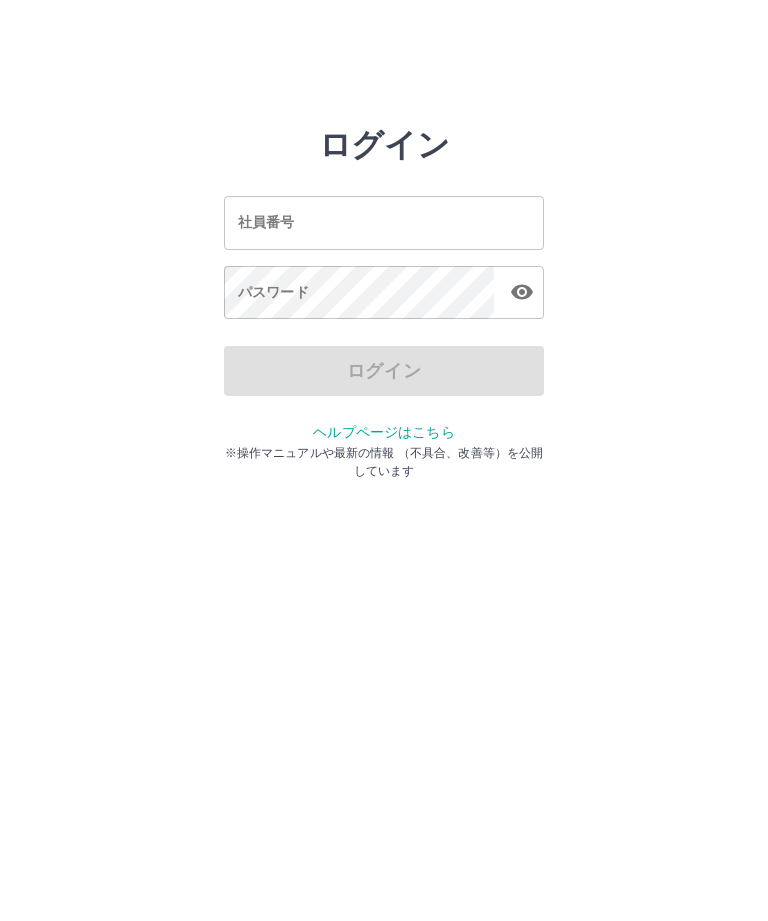scroll, scrollTop: 0, scrollLeft: 0, axis: both 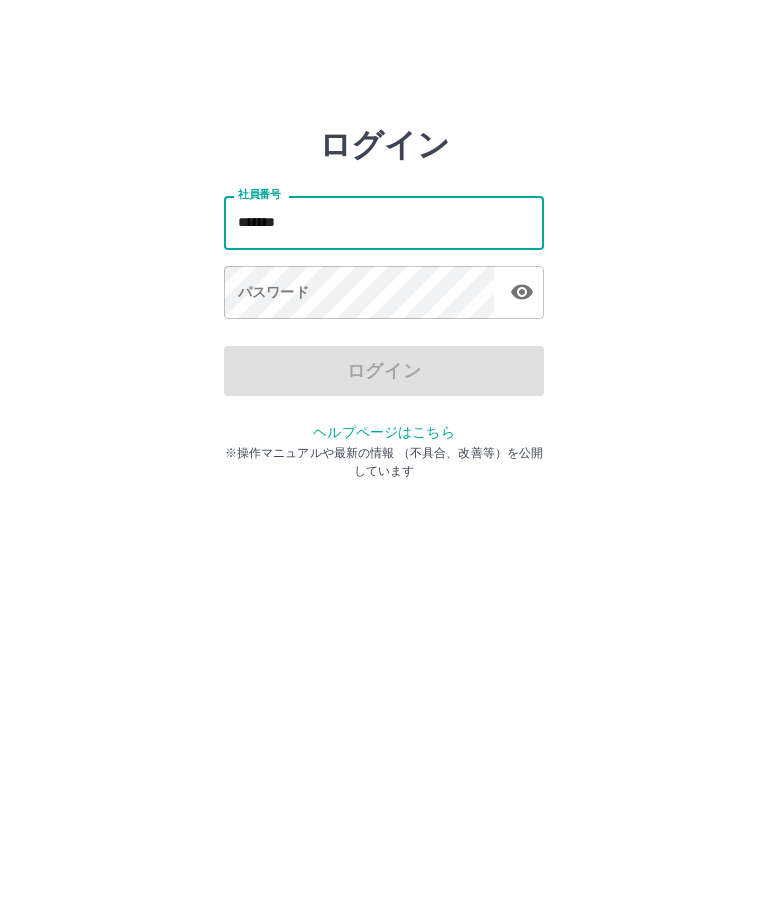 type on "*******" 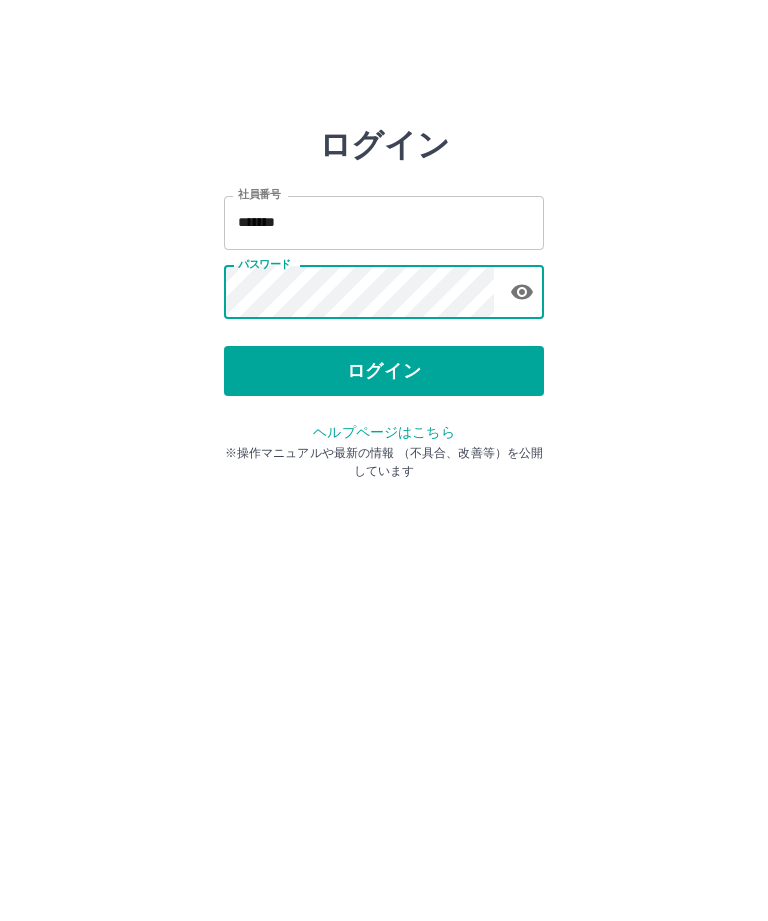 click on "ログイン" at bounding box center [384, 371] 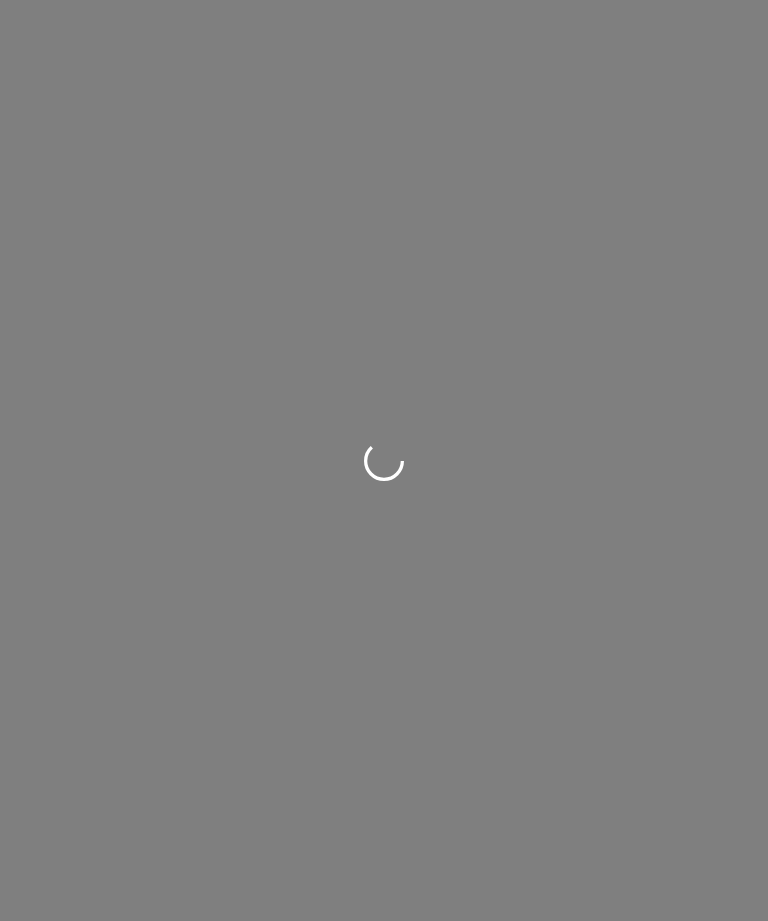 scroll, scrollTop: 0, scrollLeft: 0, axis: both 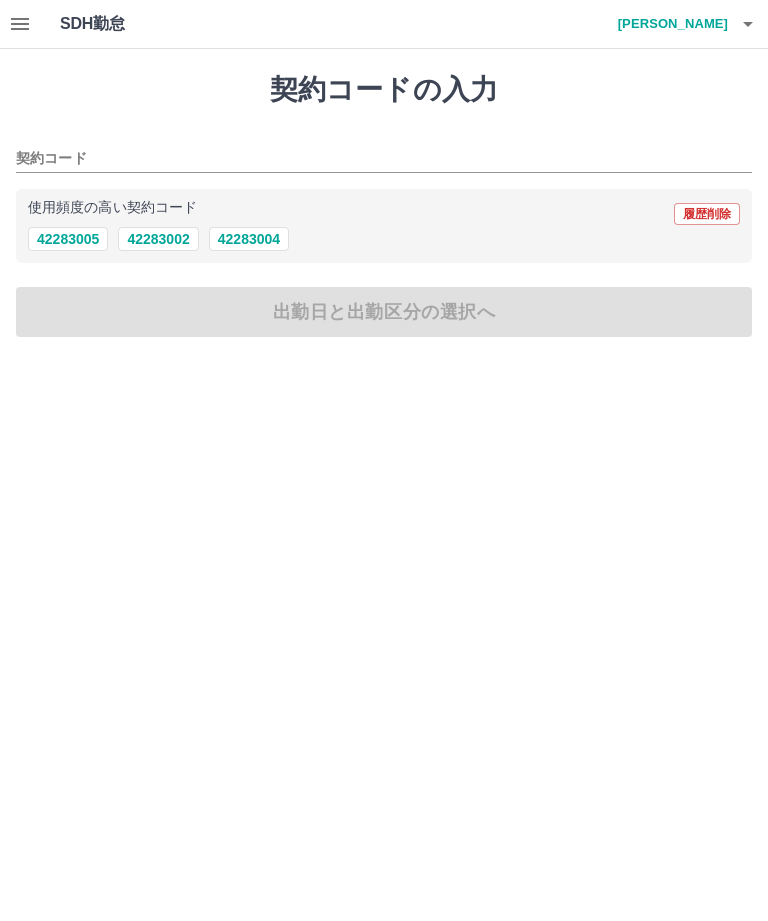 click on "42283004" at bounding box center [249, 239] 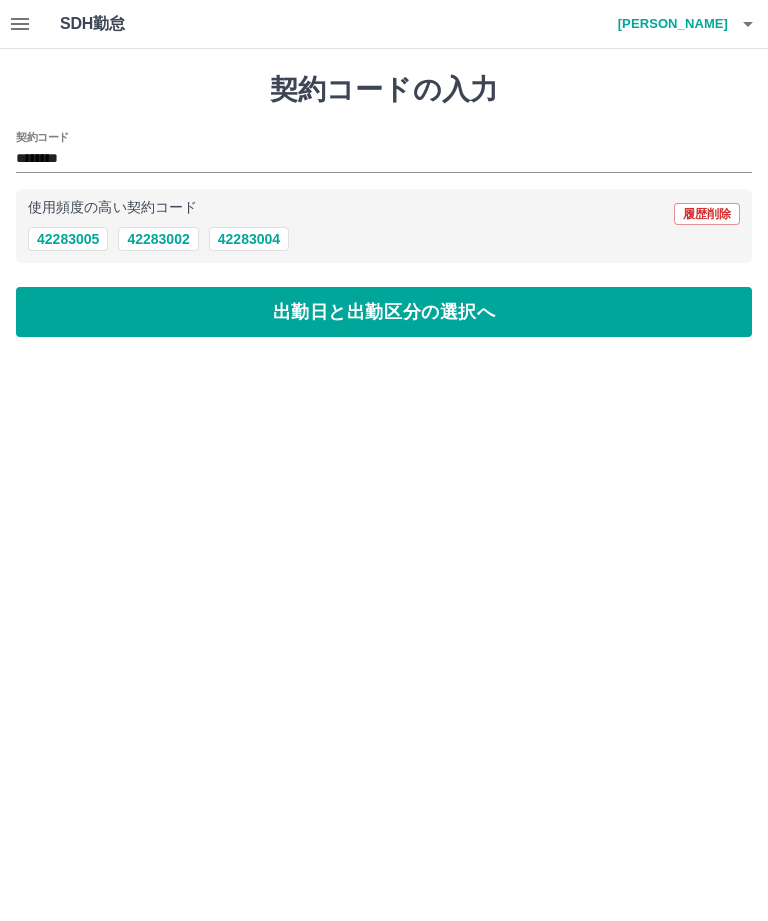 click on "出勤日と出勤区分の選択へ" at bounding box center (384, 312) 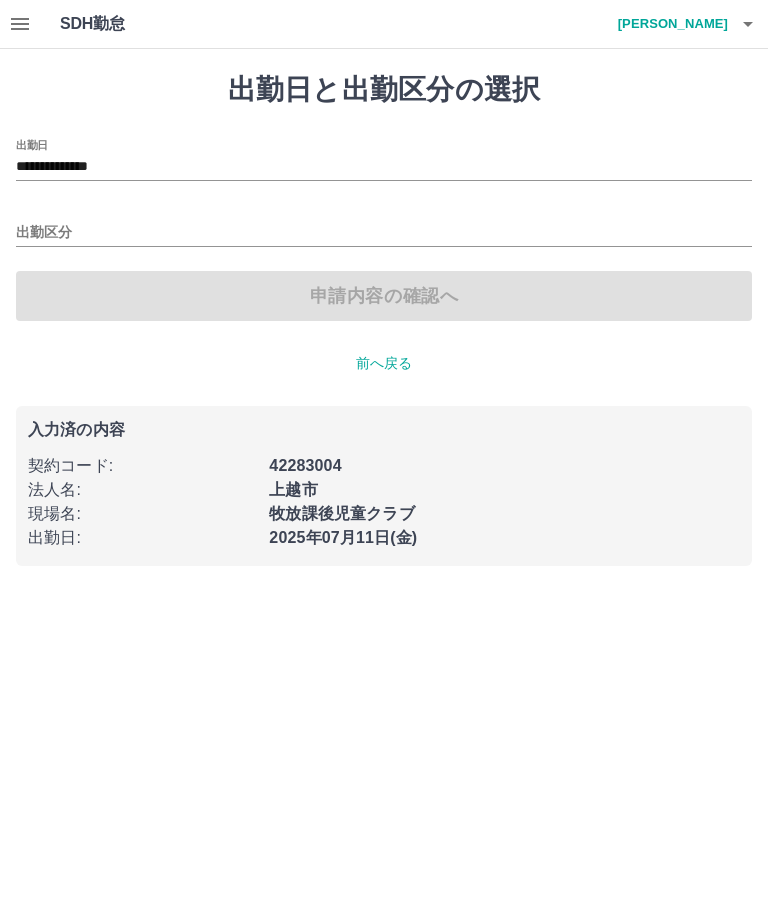 click on "出勤区分" at bounding box center (384, 233) 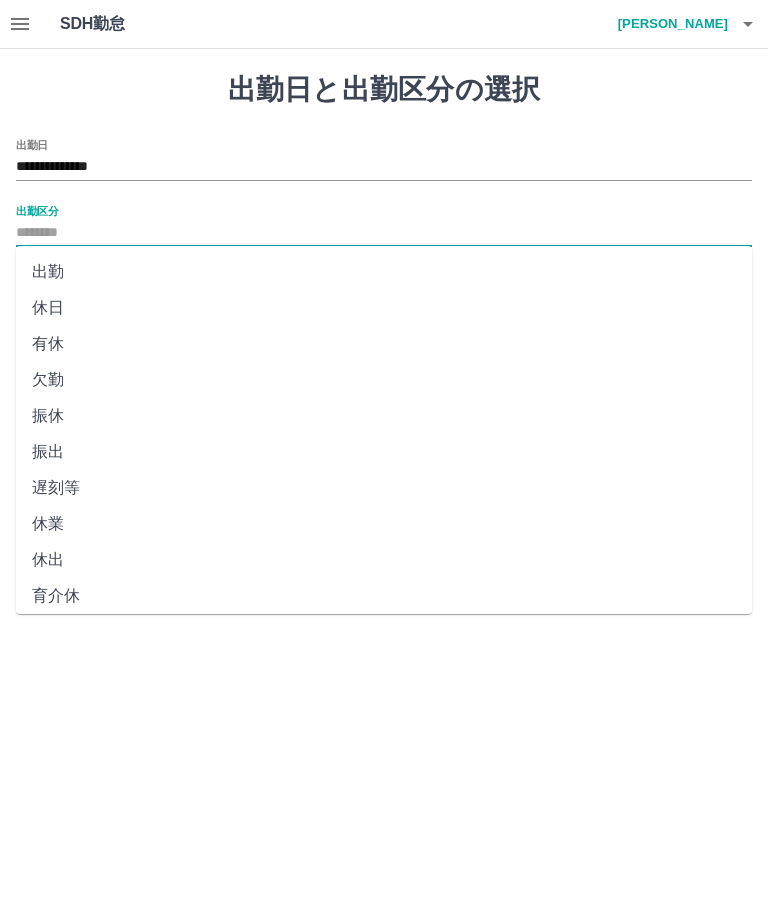 click on "出勤" at bounding box center (384, 272) 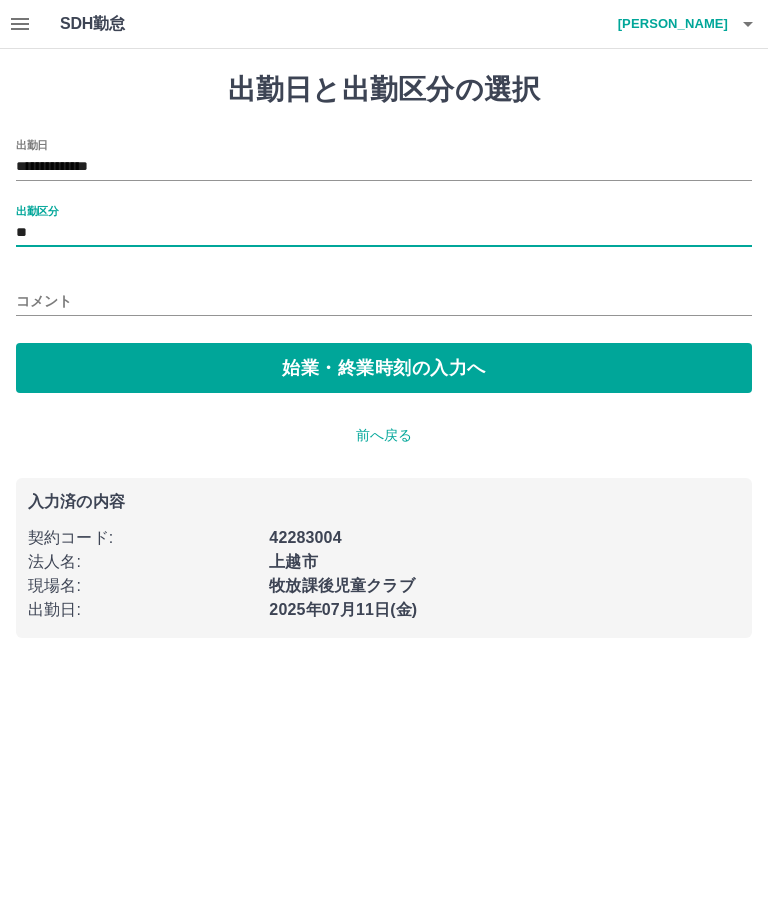 click on "始業・終業時刻の入力へ" at bounding box center [384, 368] 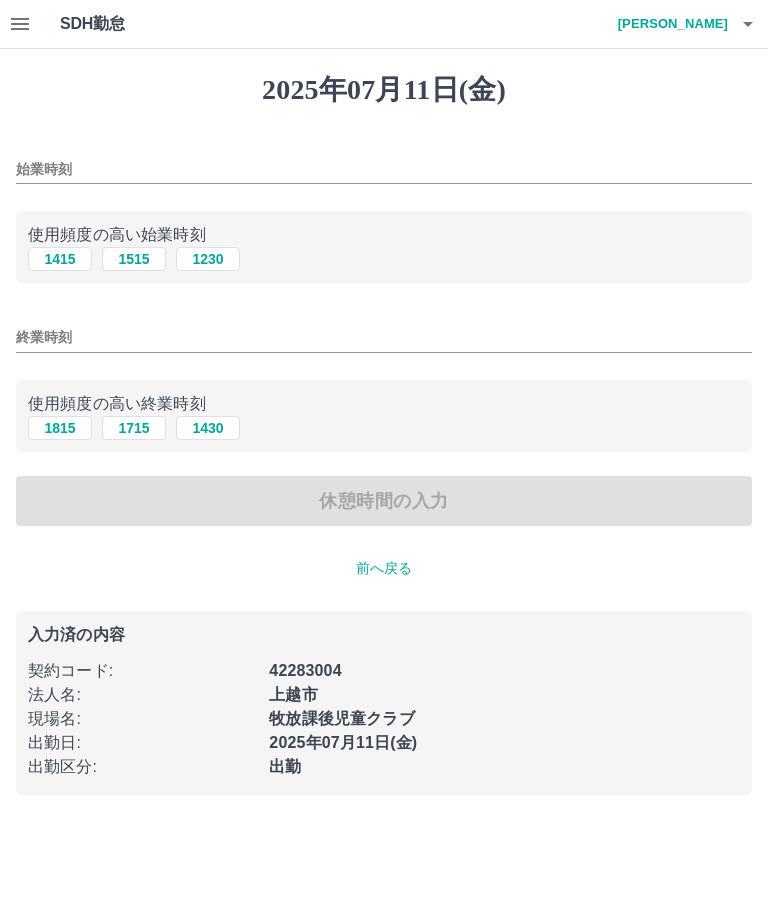 click on "1515" at bounding box center [134, 259] 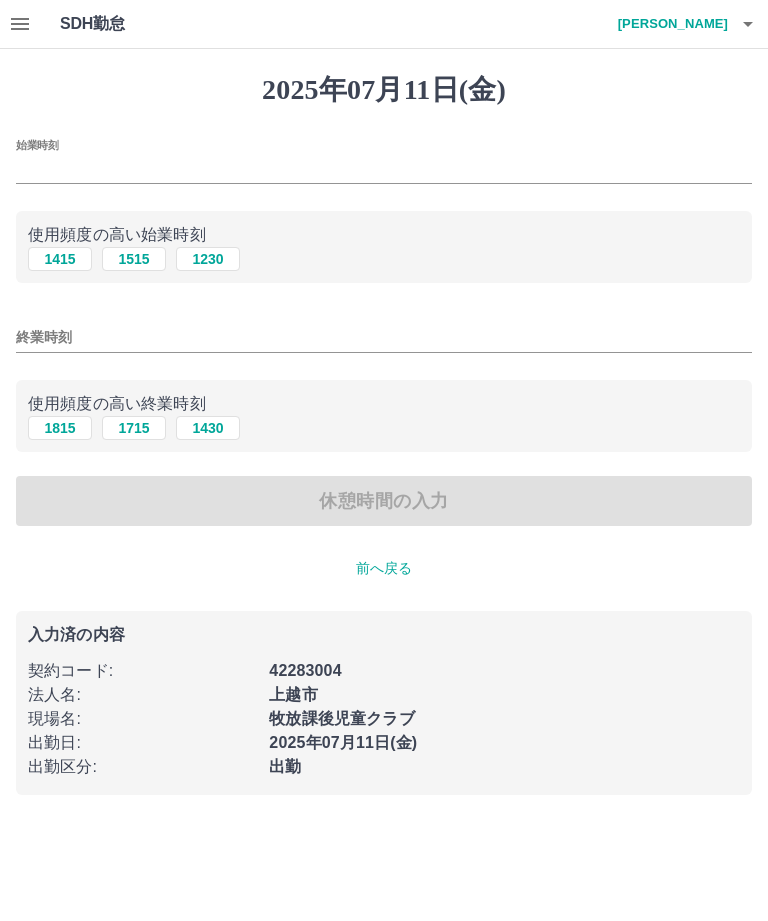 type on "****" 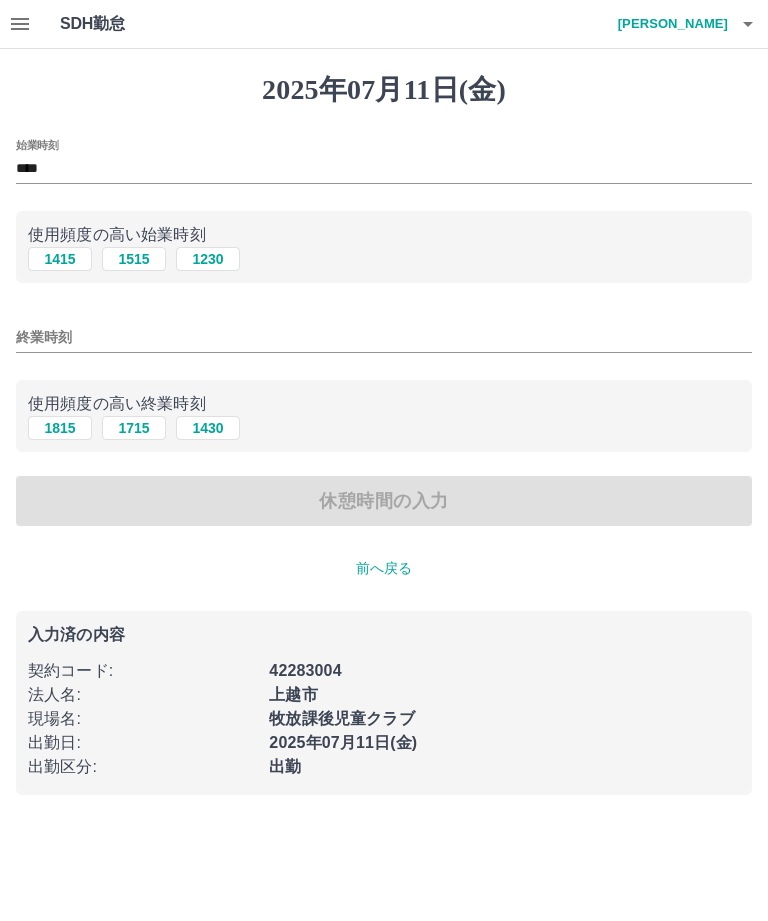 click on "終業時刻" at bounding box center [384, 337] 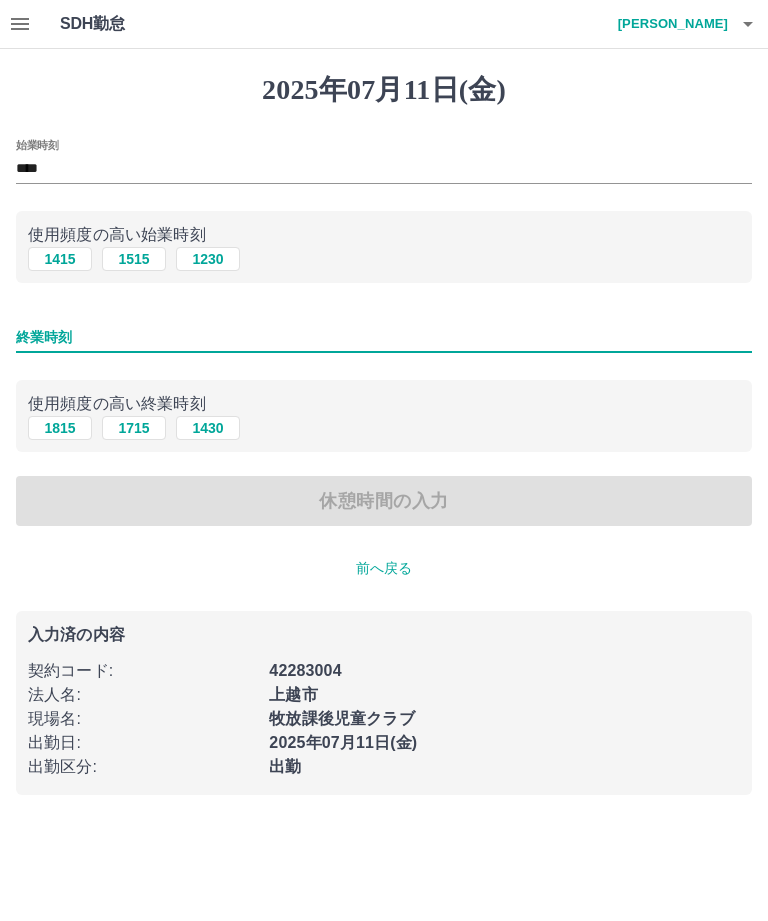 click on "1815" at bounding box center (60, 428) 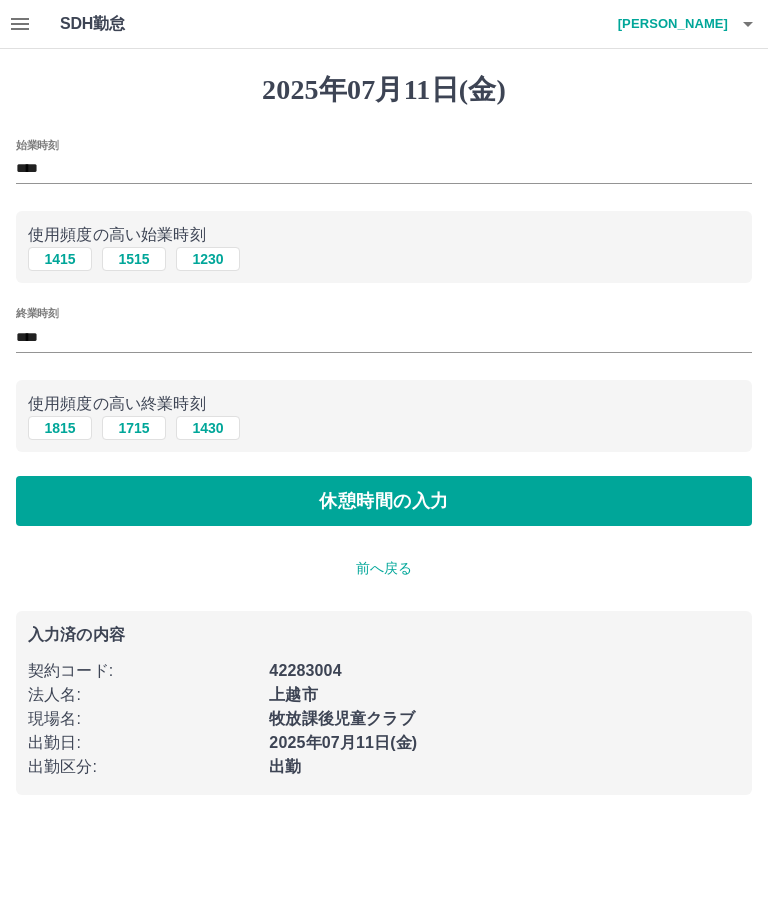 click on "休憩時間の入力" at bounding box center [384, 501] 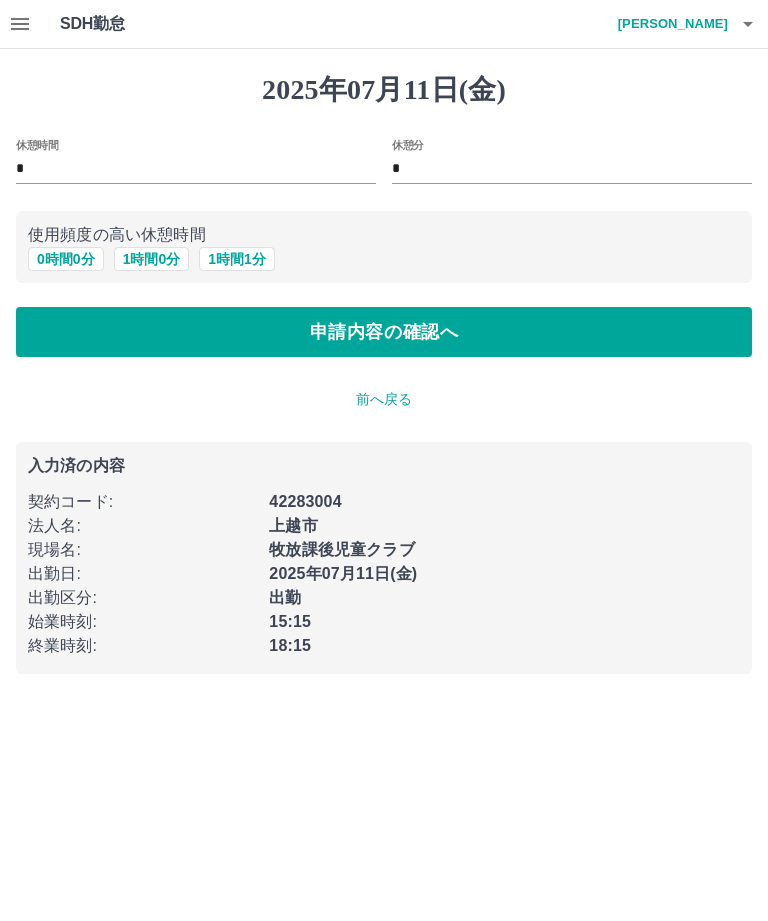 click on "申請内容の確認へ" at bounding box center [384, 332] 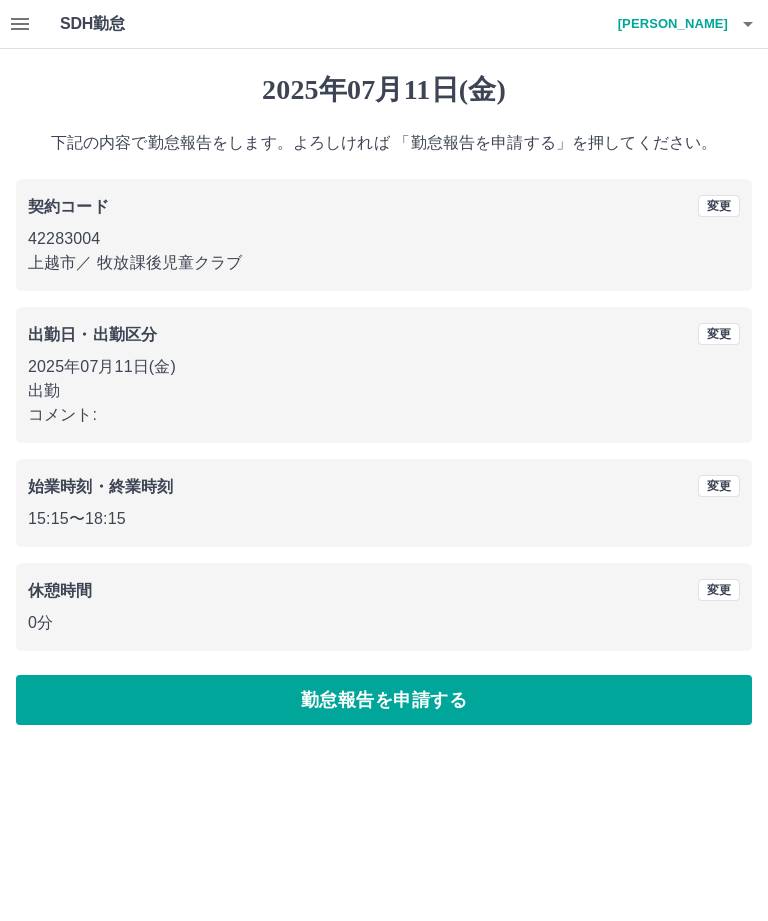 click on "勤怠報告を申請する" at bounding box center [384, 700] 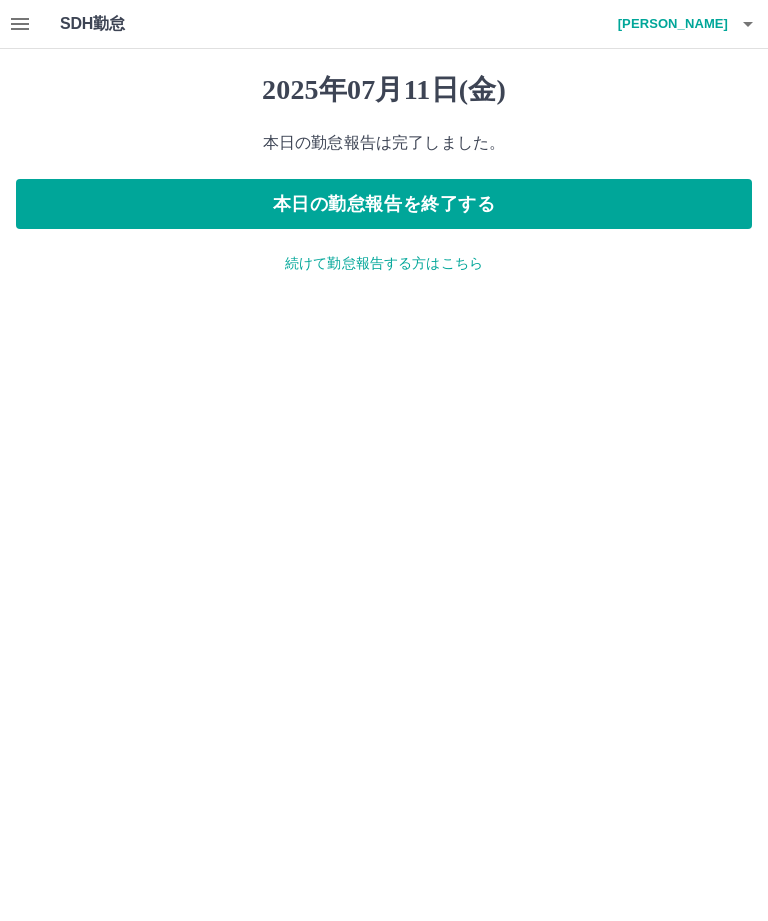 click on "本日の勤怠報告を終了する" at bounding box center (384, 204) 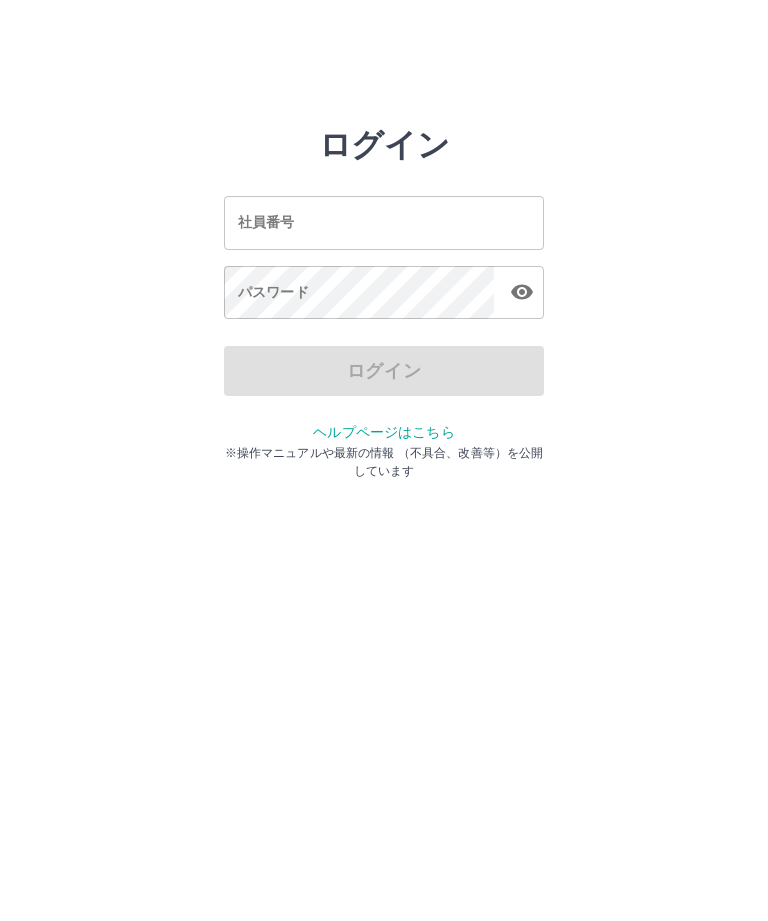 scroll, scrollTop: 0, scrollLeft: 0, axis: both 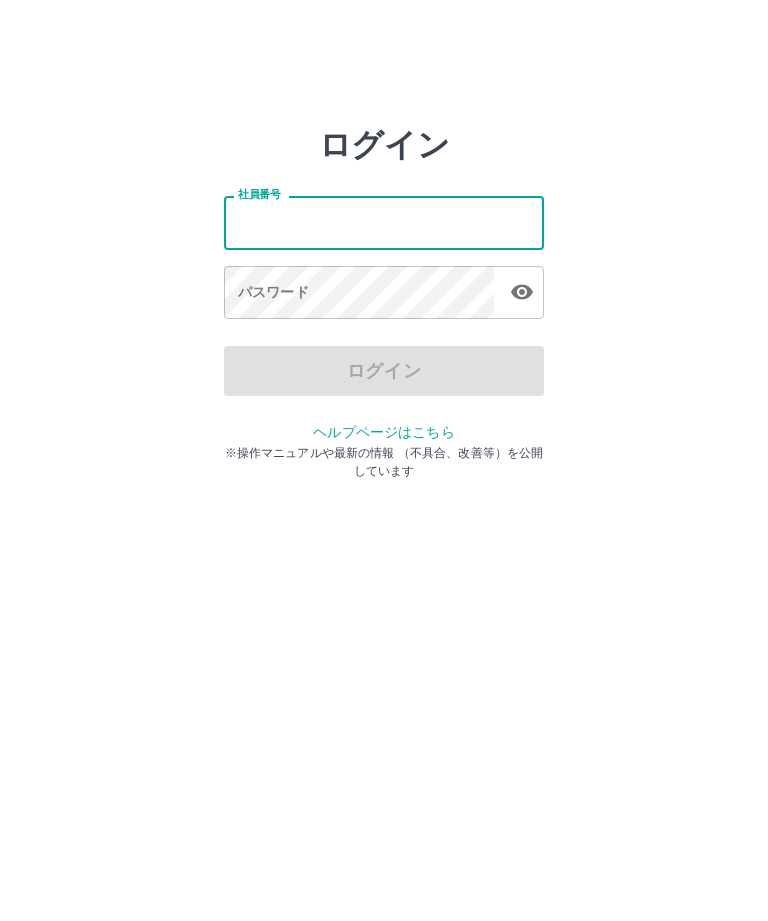 type on "*******" 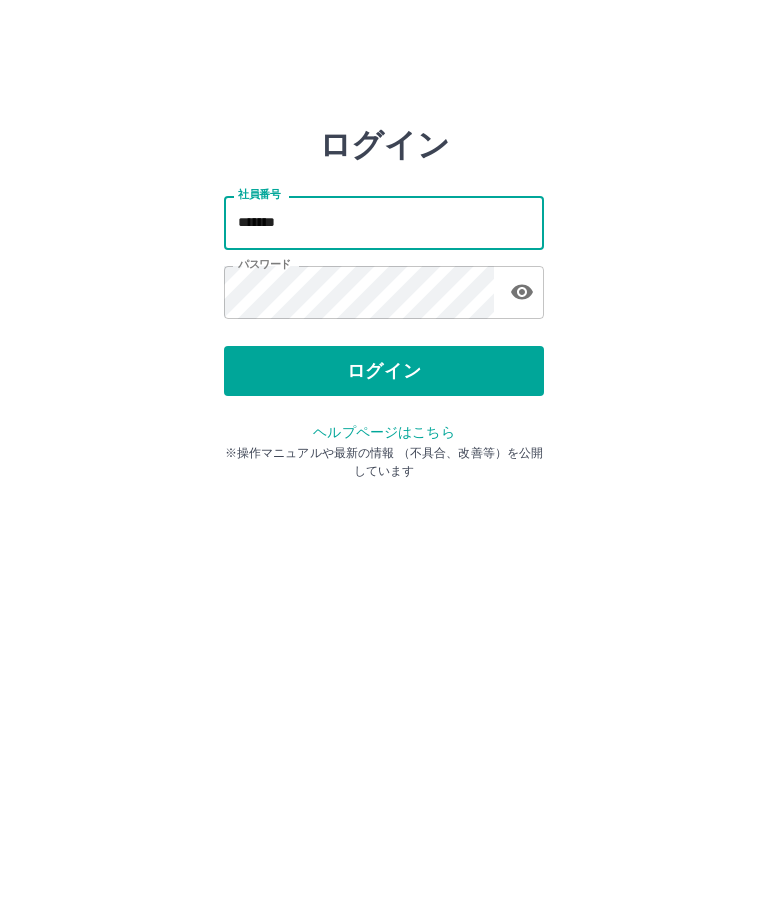 click on "ログイン" at bounding box center [384, 371] 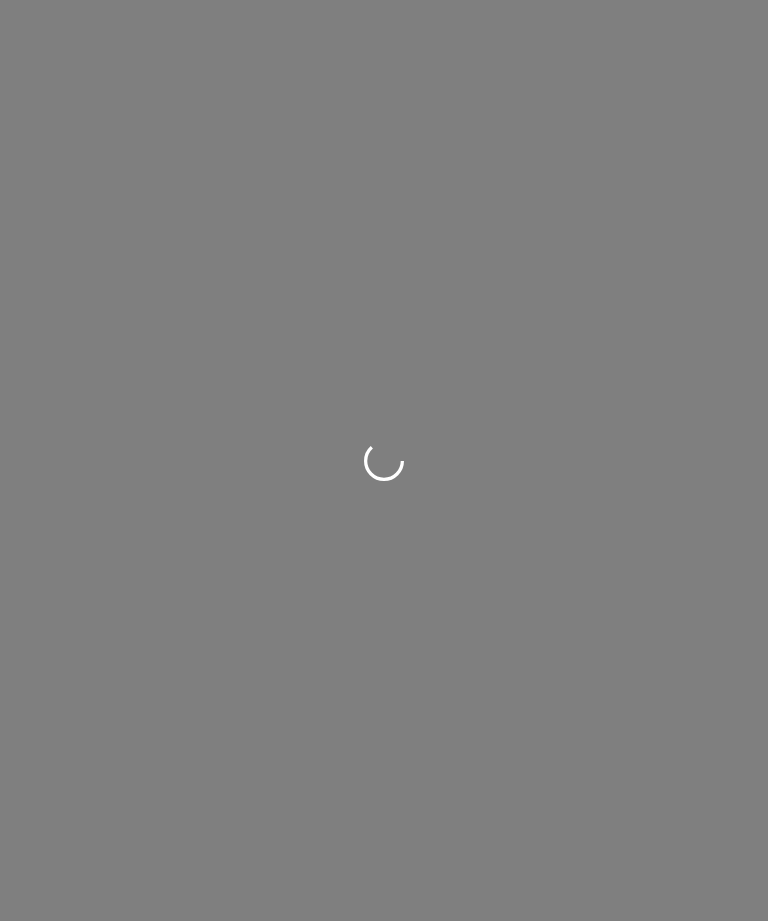 scroll, scrollTop: 0, scrollLeft: 0, axis: both 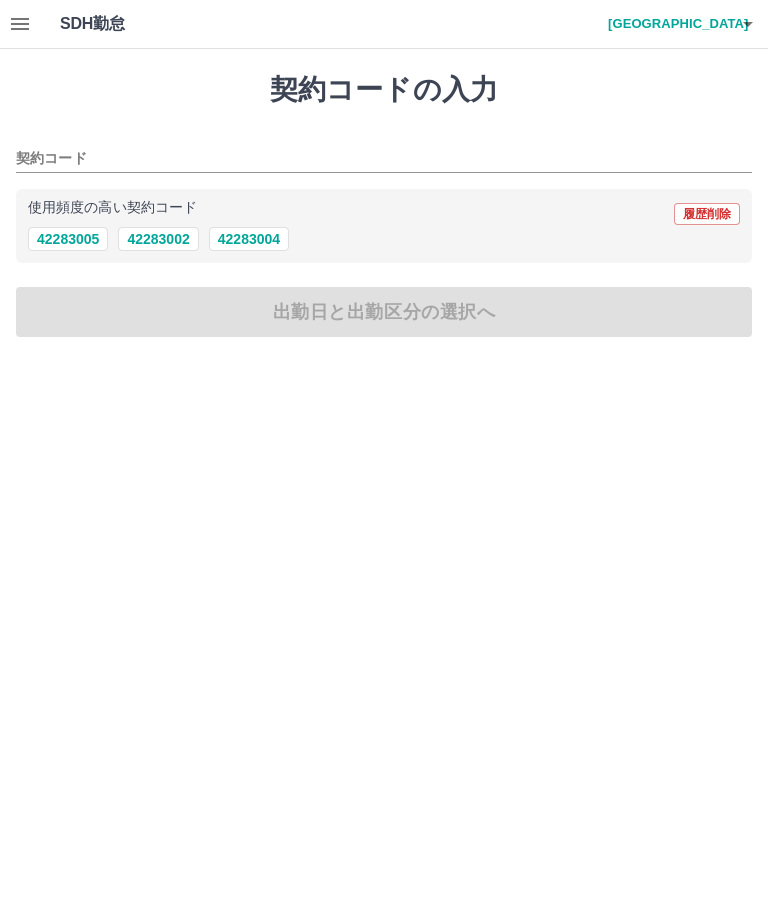 click on "42283004" at bounding box center (249, 239) 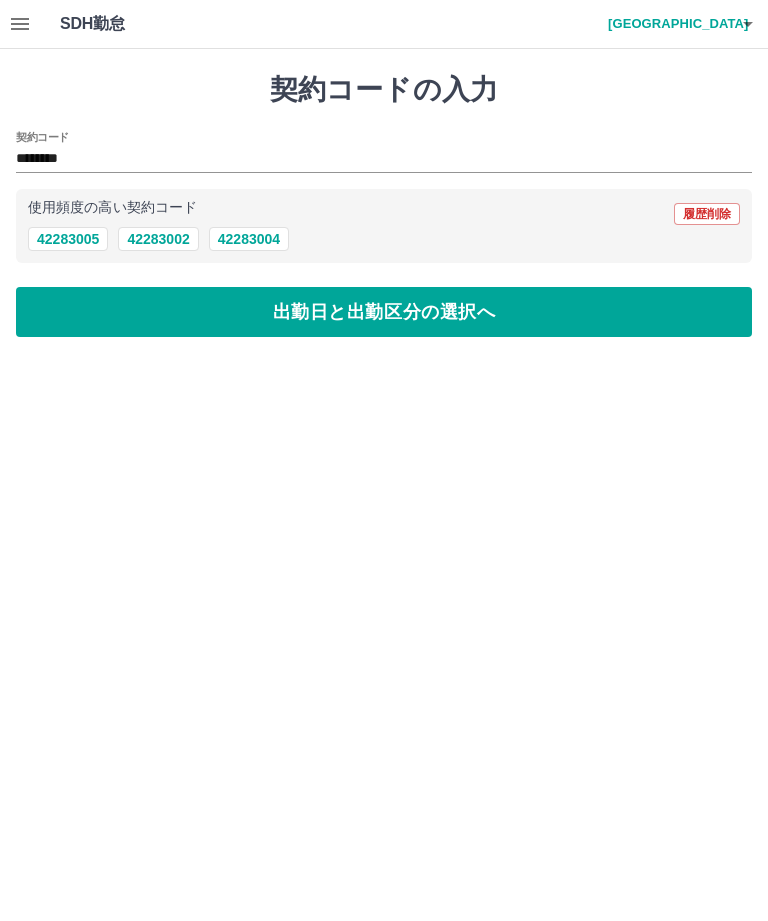 click on "出勤日と出勤区分の選択へ" at bounding box center [384, 312] 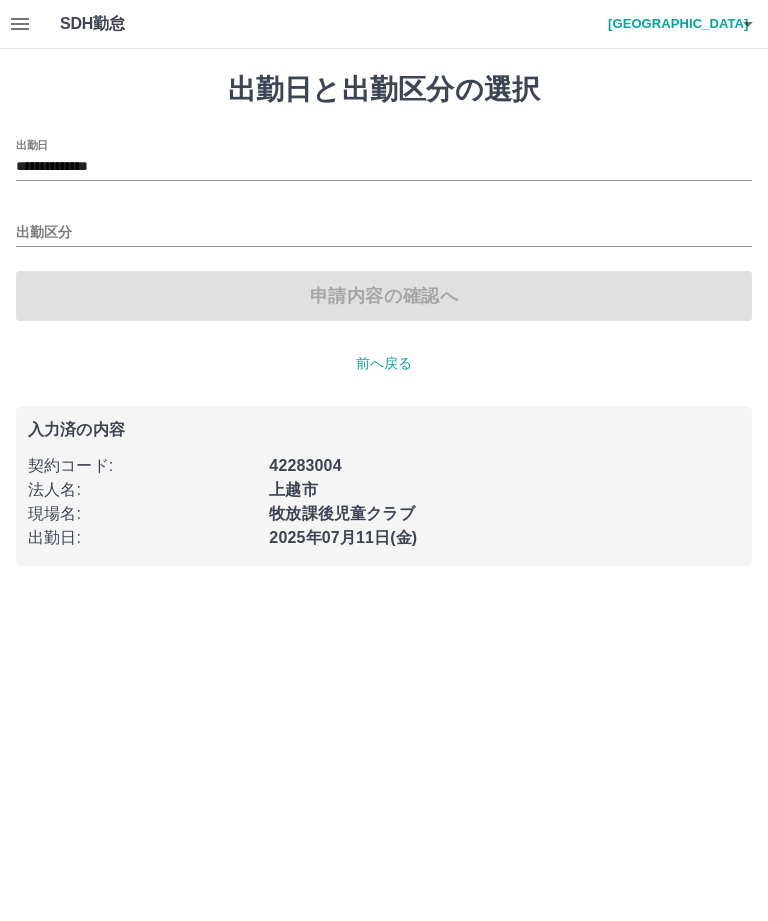 click on "出勤区分" at bounding box center [384, 233] 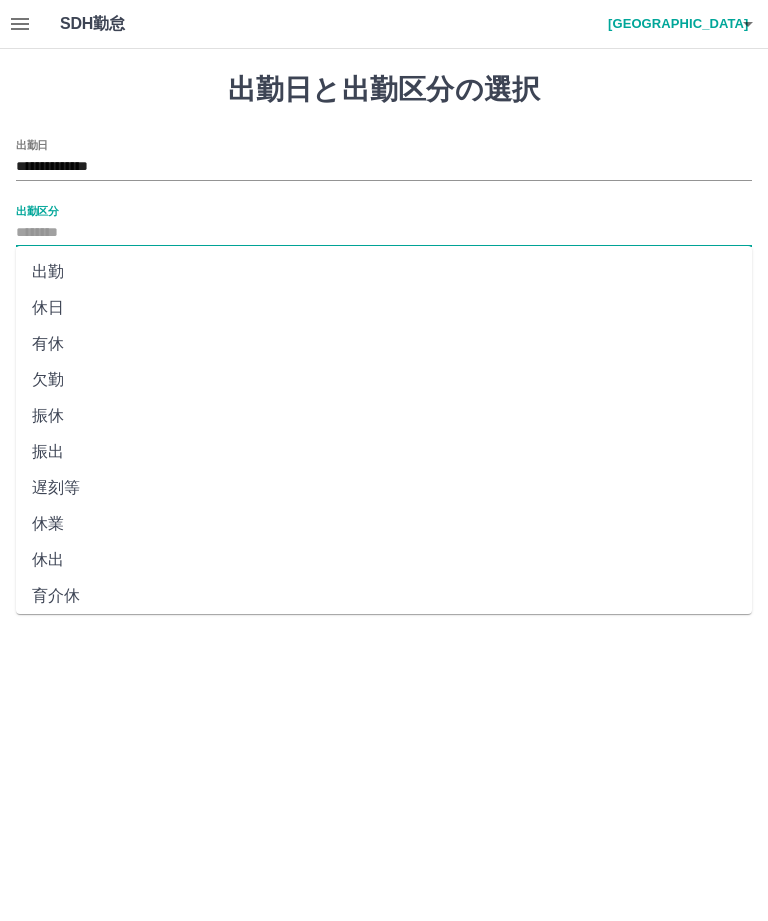 click on "出勤" at bounding box center (384, 272) 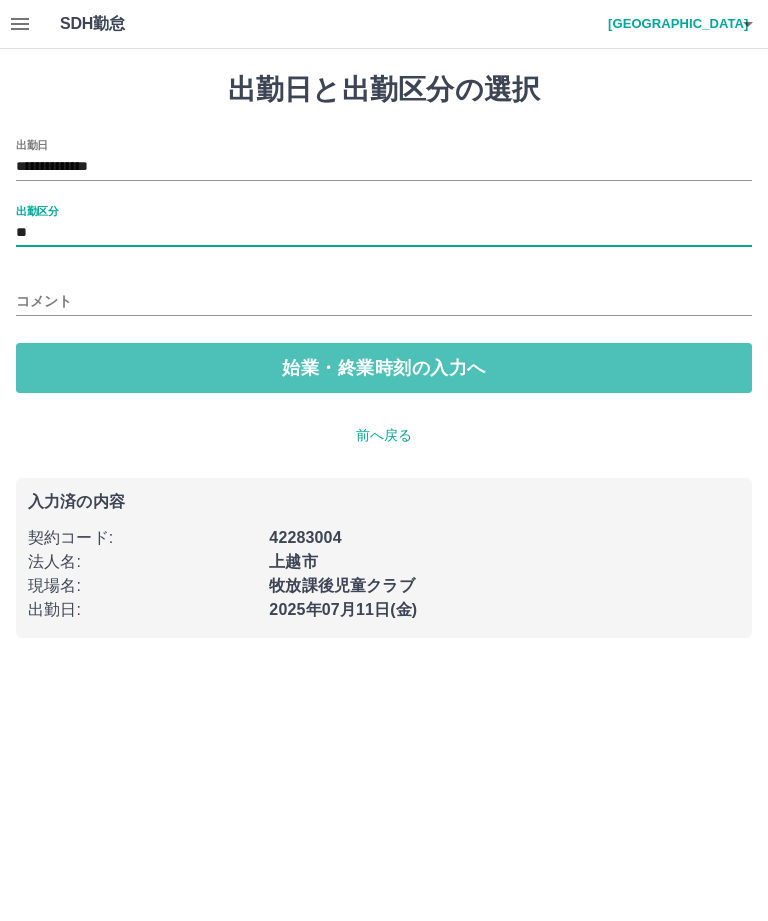 click on "始業・終業時刻の入力へ" at bounding box center (384, 368) 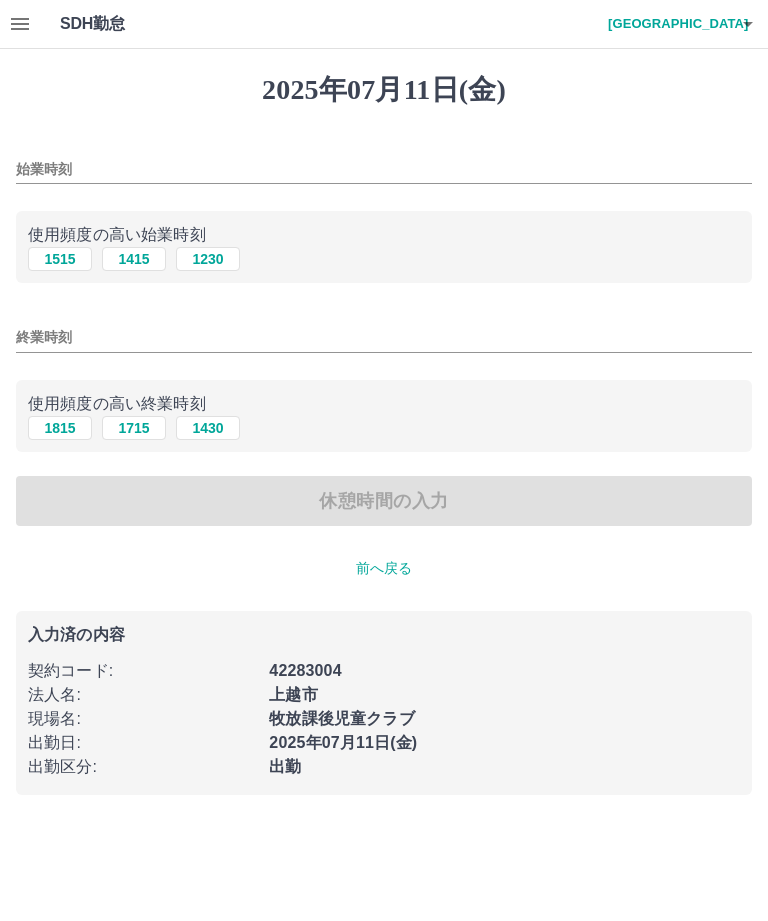 click on "1415" at bounding box center [134, 259] 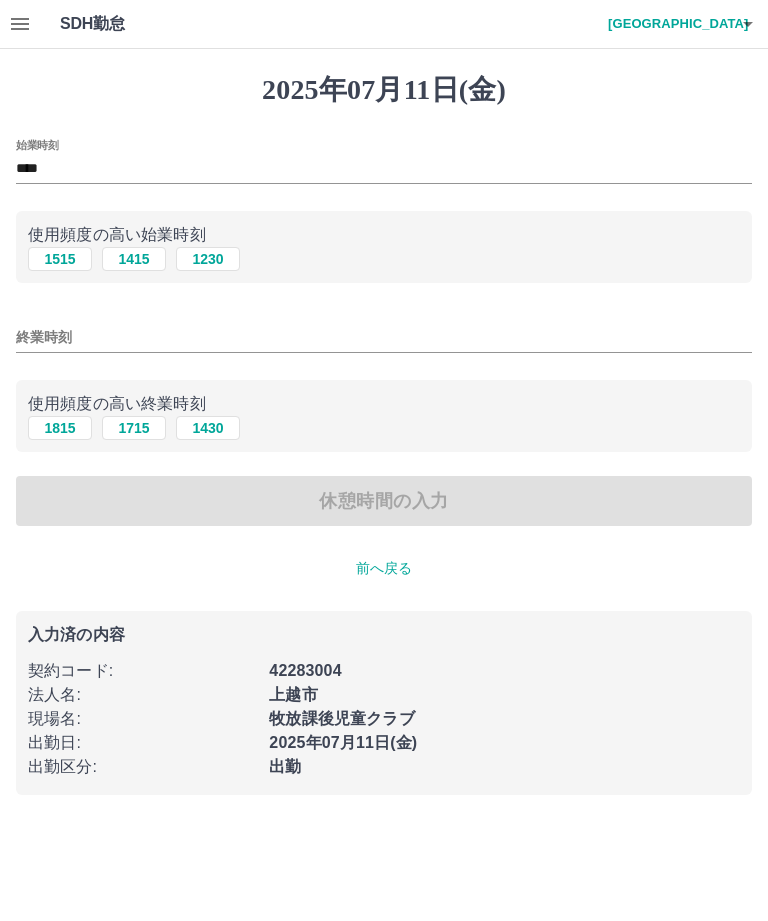 click on "終業時刻" at bounding box center [384, 337] 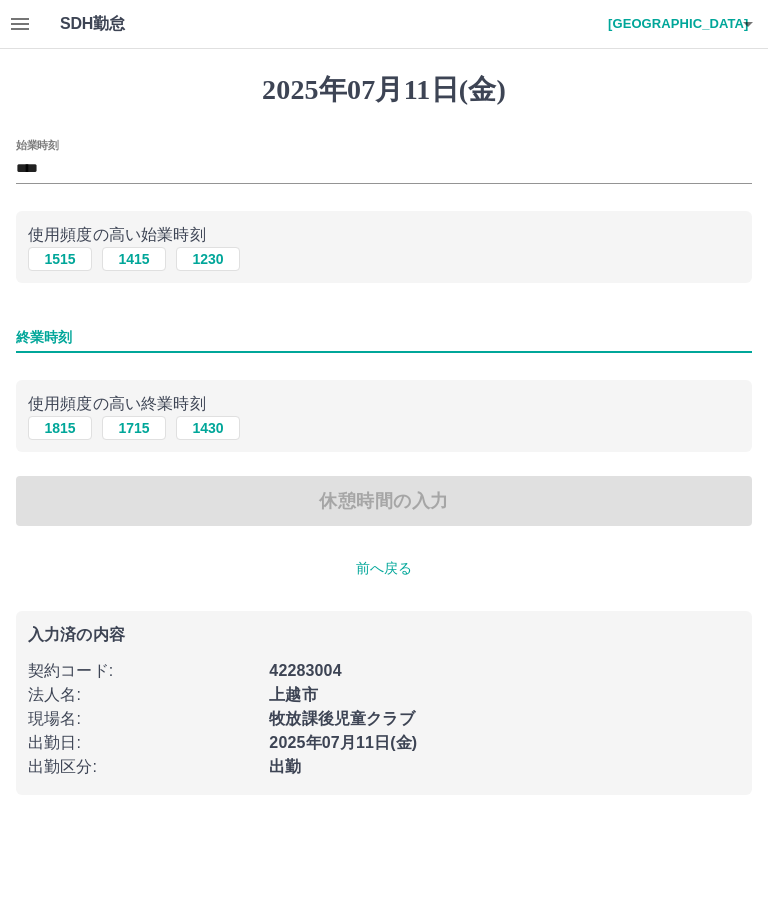 click on "1815" at bounding box center (60, 428) 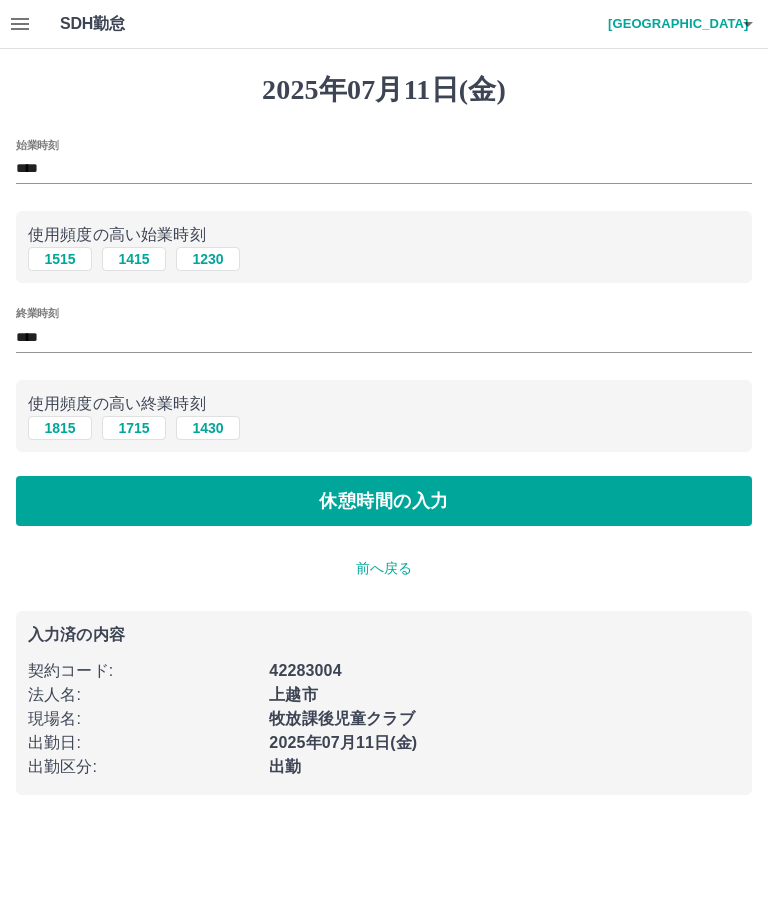 click on "休憩時間の入力" at bounding box center (384, 501) 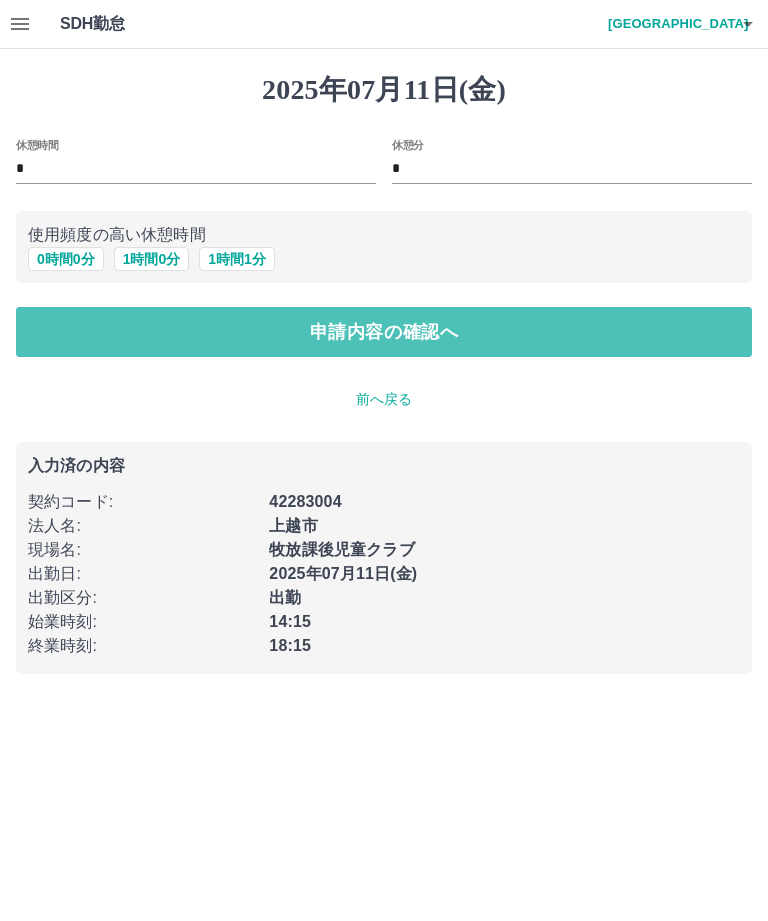 click on "申請内容の確認へ" at bounding box center [384, 332] 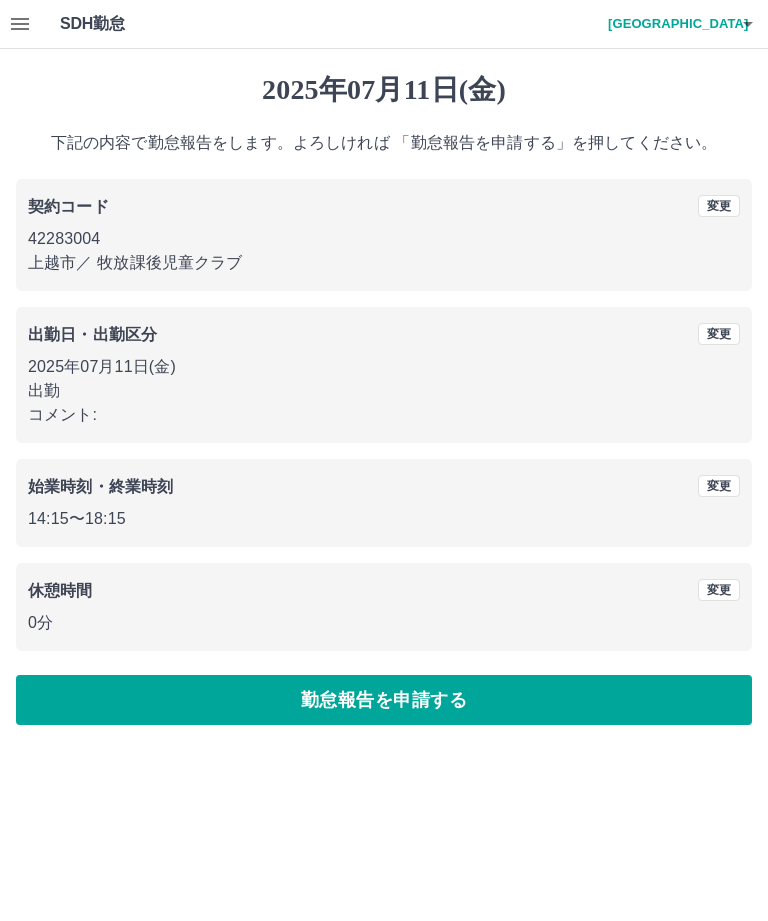 click on "勤怠報告を申請する" at bounding box center (384, 700) 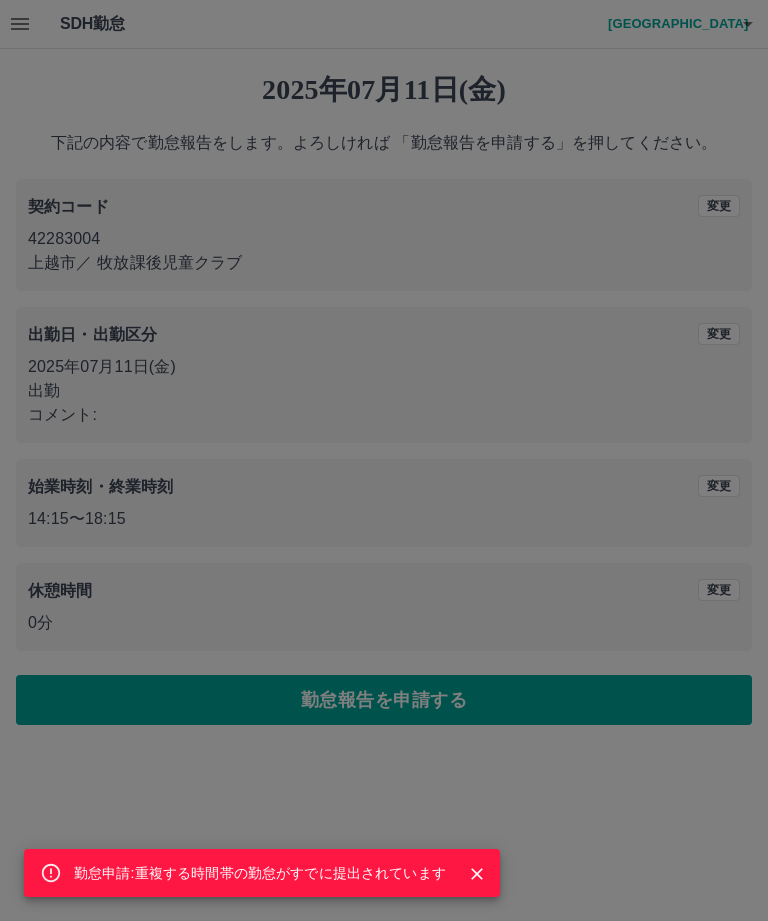 click 